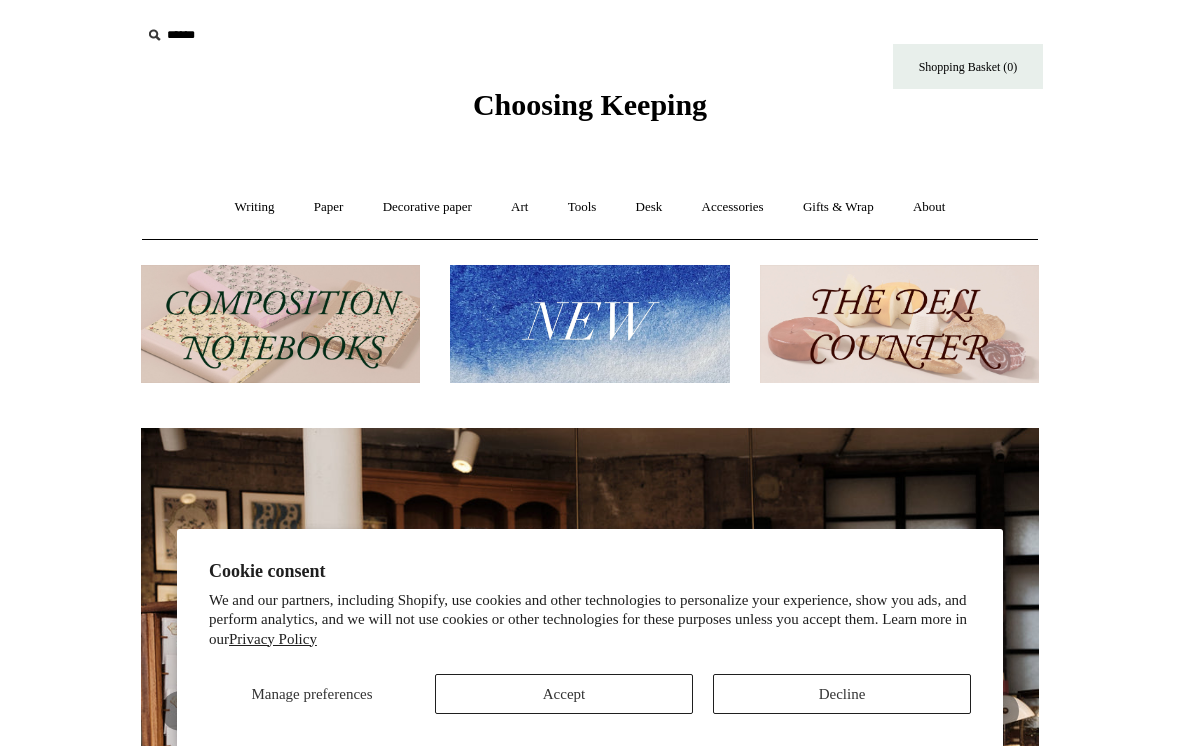 scroll, scrollTop: 0, scrollLeft: 0, axis: both 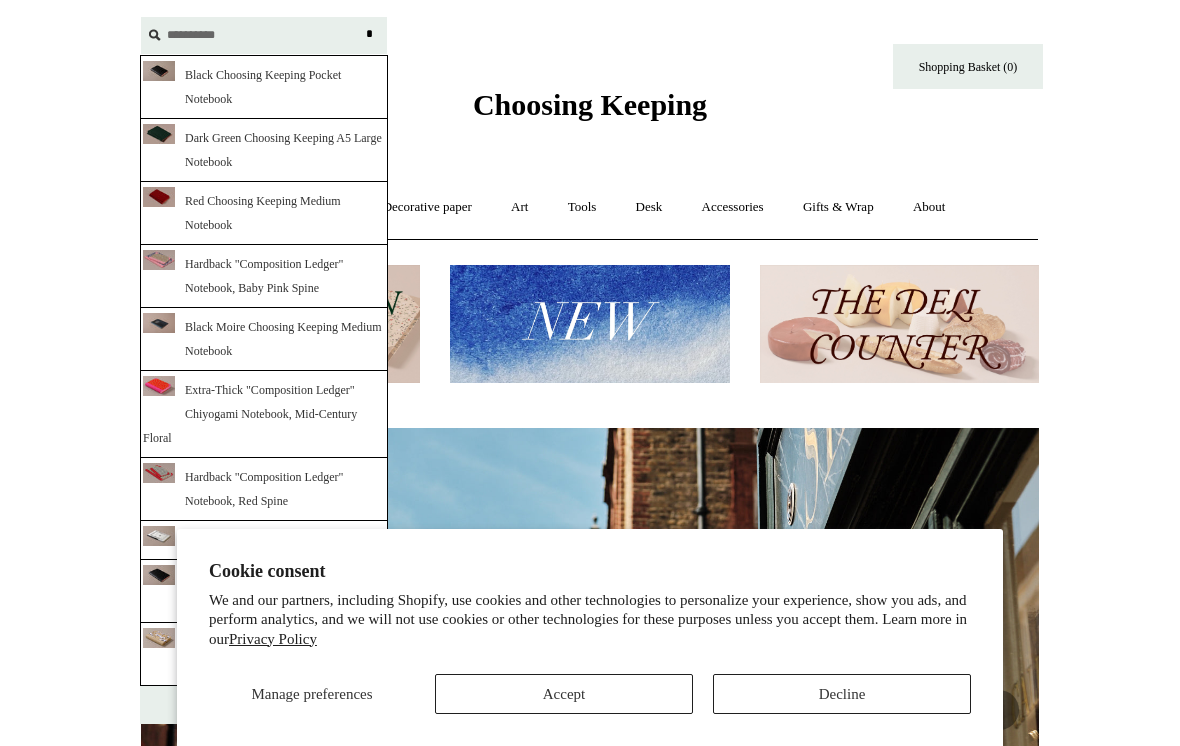 type on "*********" 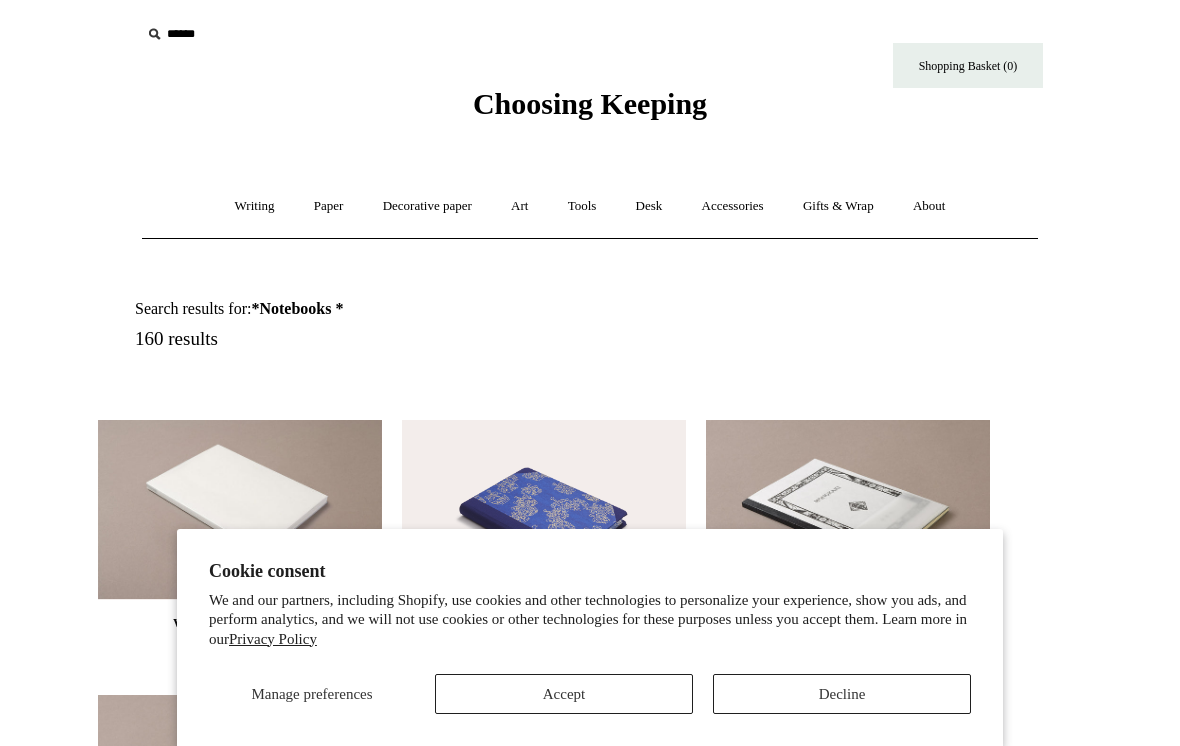 scroll, scrollTop: 16, scrollLeft: 0, axis: vertical 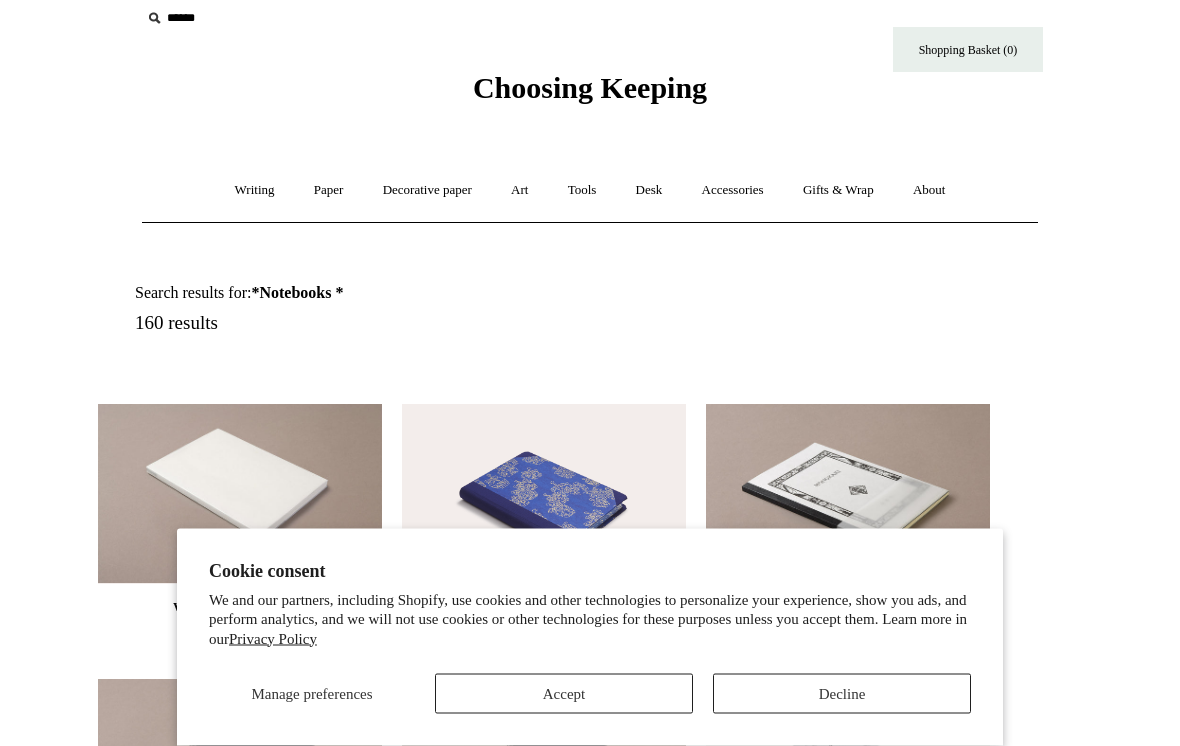 click on "Accept" at bounding box center [564, 694] 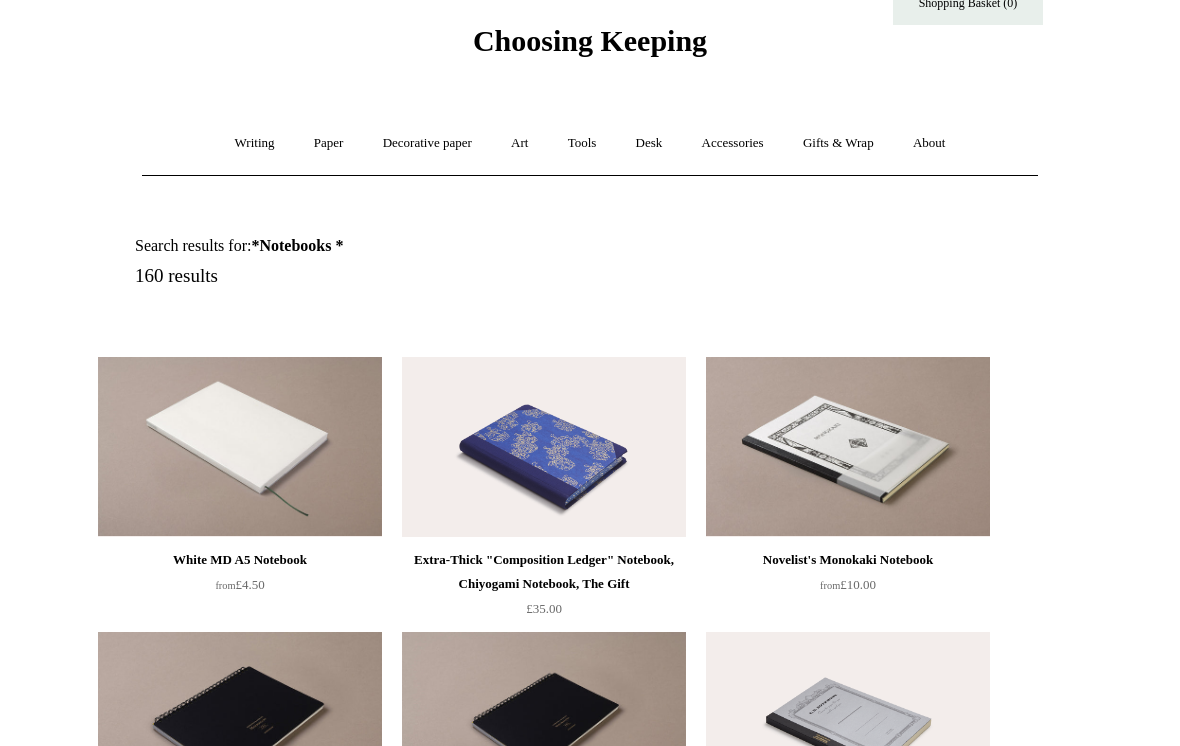 scroll, scrollTop: 67, scrollLeft: 0, axis: vertical 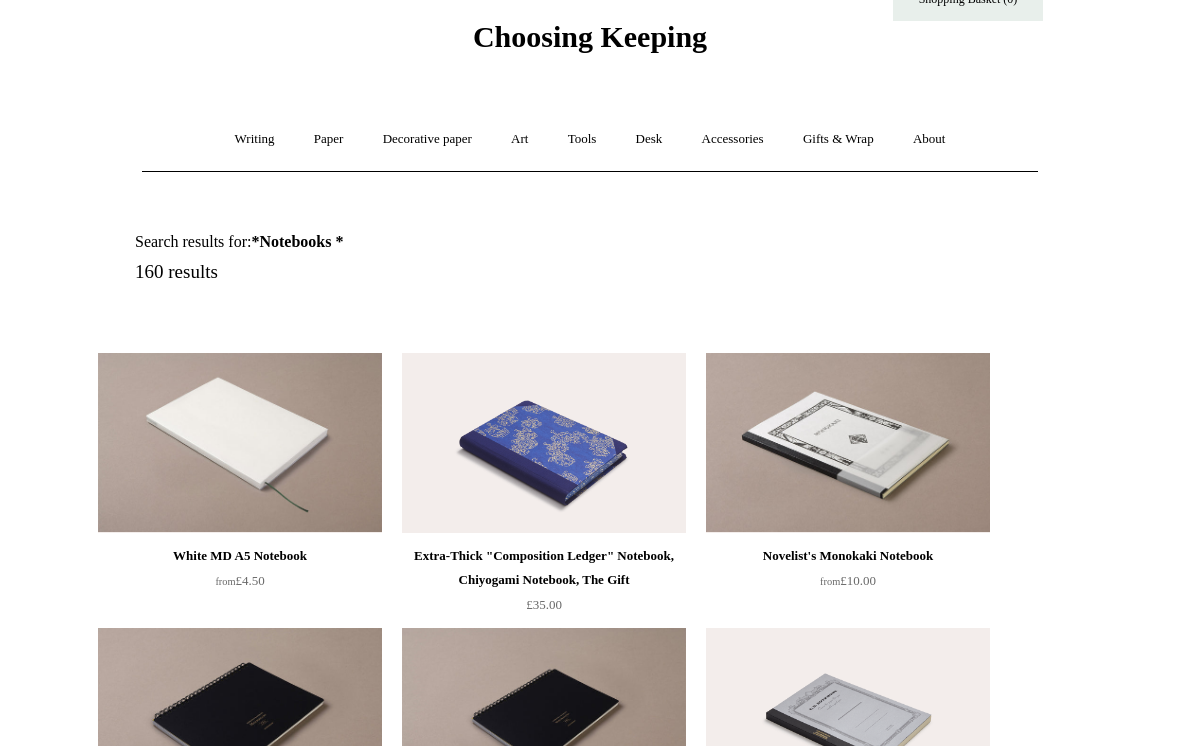 click on "Cookie consent We and our partners, including Shopify, use cookies and other technologies to personalize your experience, show you ads, and perform analytics, and we will not use cookies or other technologies for these purposes unless you accept them. Learn more in our   Privacy Policy Manage preferences Accept Decline
Menu
Choosing Keeping
*
Shipping Information
* ⤺" at bounding box center (590, 7730) 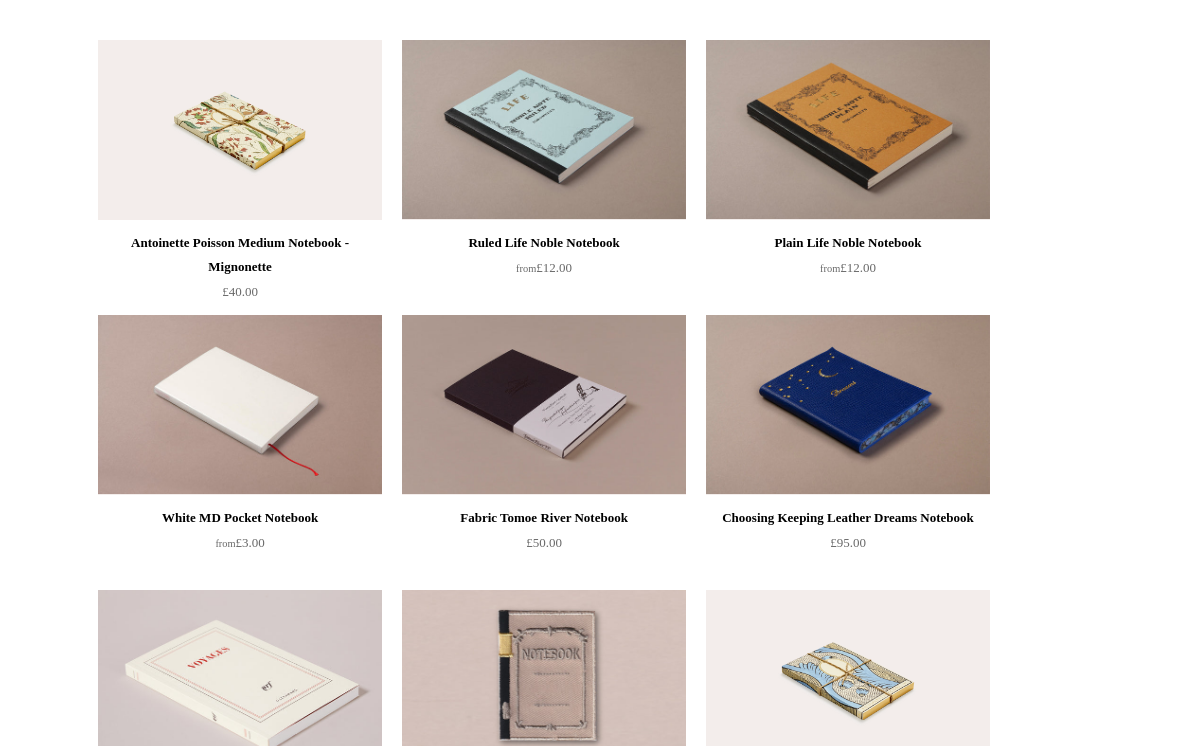 scroll, scrollTop: 1467, scrollLeft: 0, axis: vertical 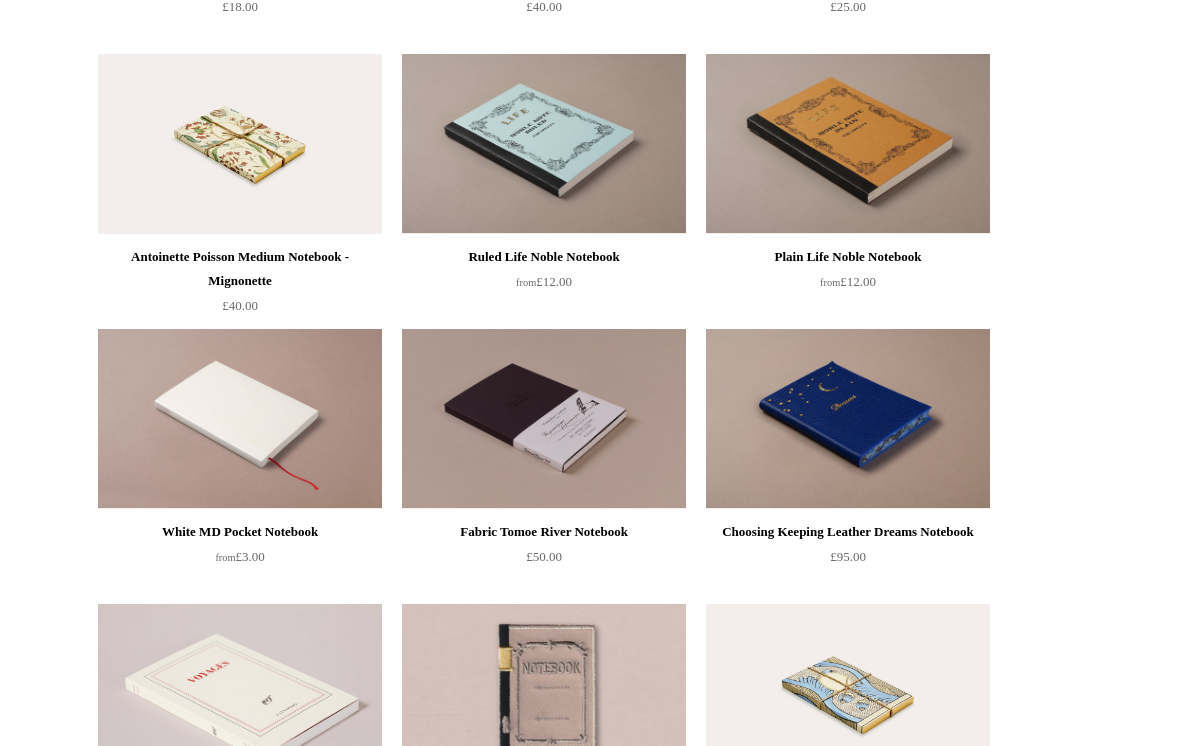 click at bounding box center (544, 419) 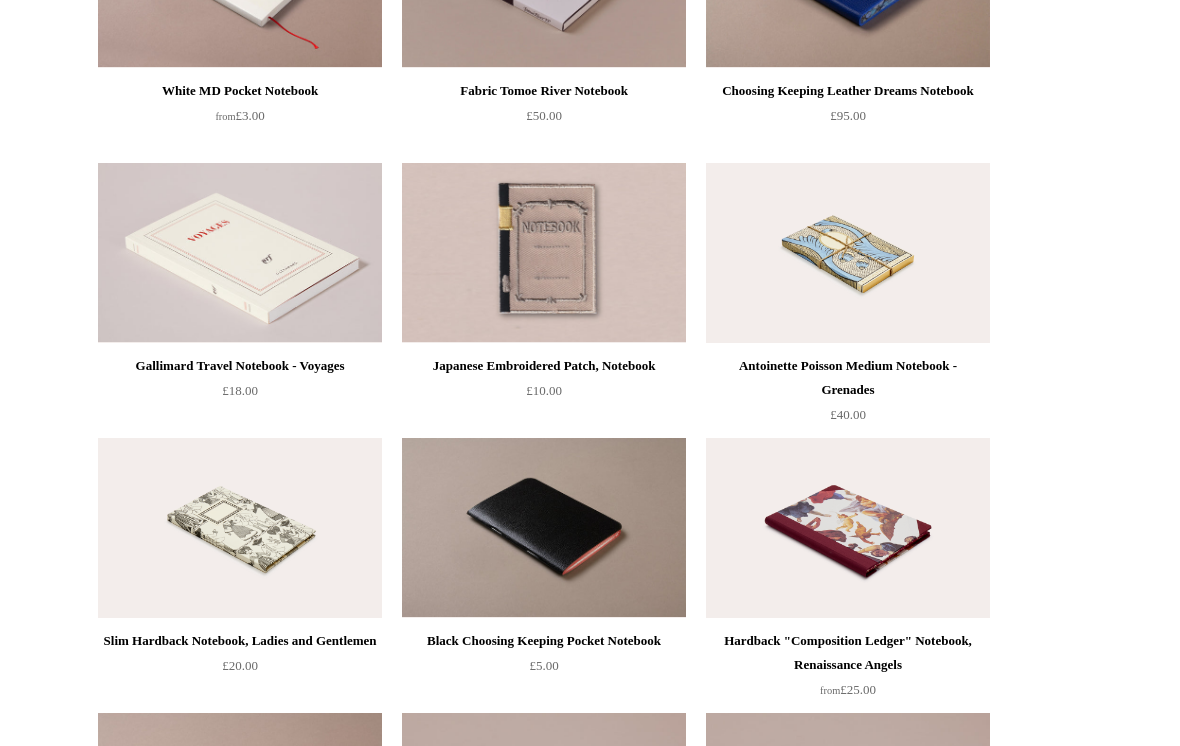 scroll, scrollTop: 1908, scrollLeft: 0, axis: vertical 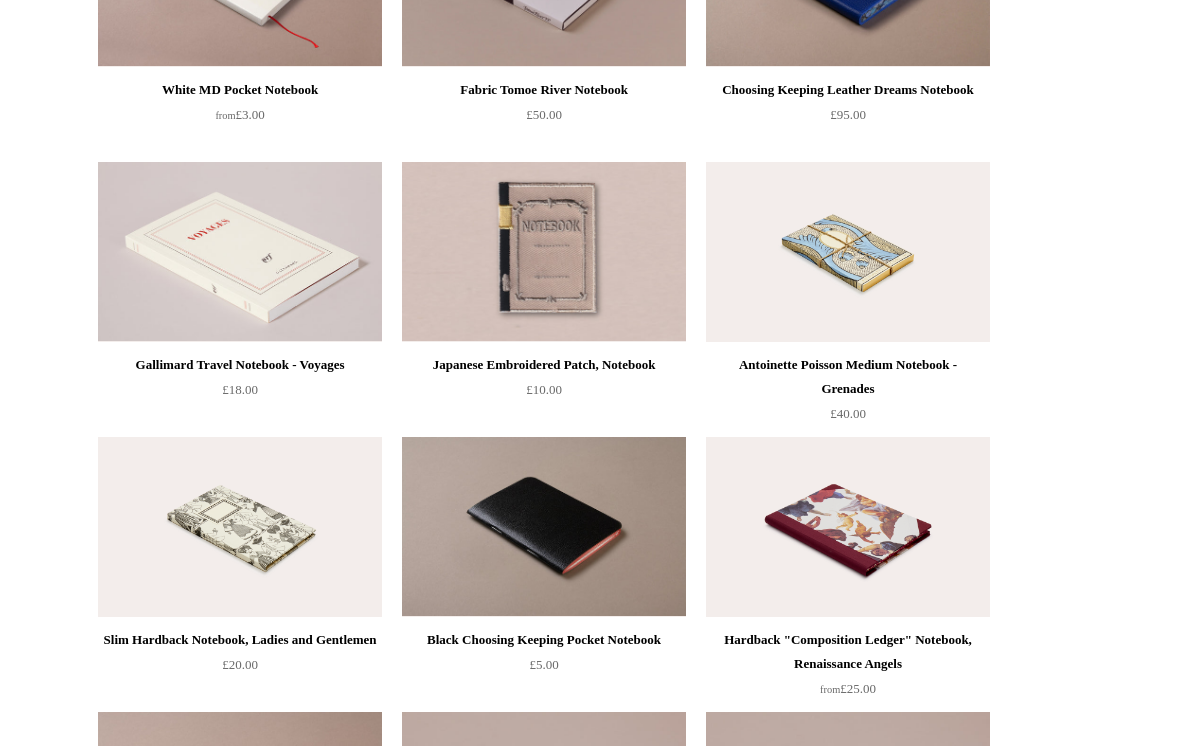 click at bounding box center [848, 528] 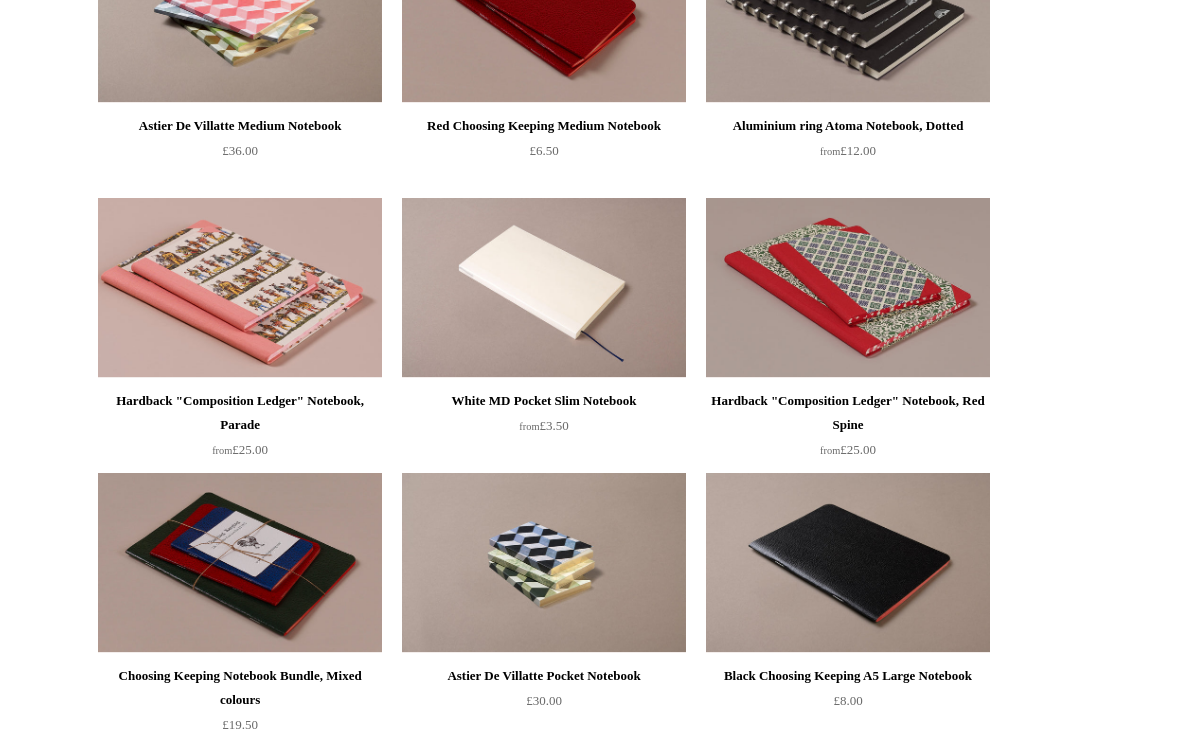 scroll, scrollTop: 3251, scrollLeft: 0, axis: vertical 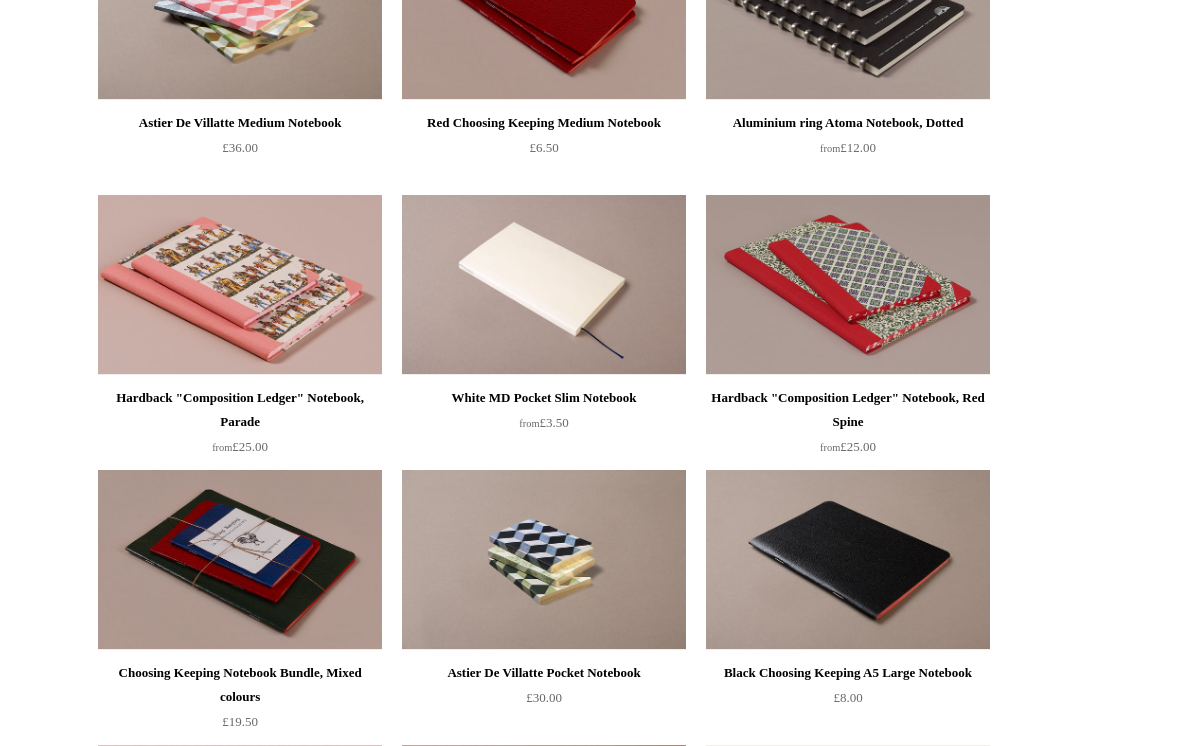 click at bounding box center [848, 285] 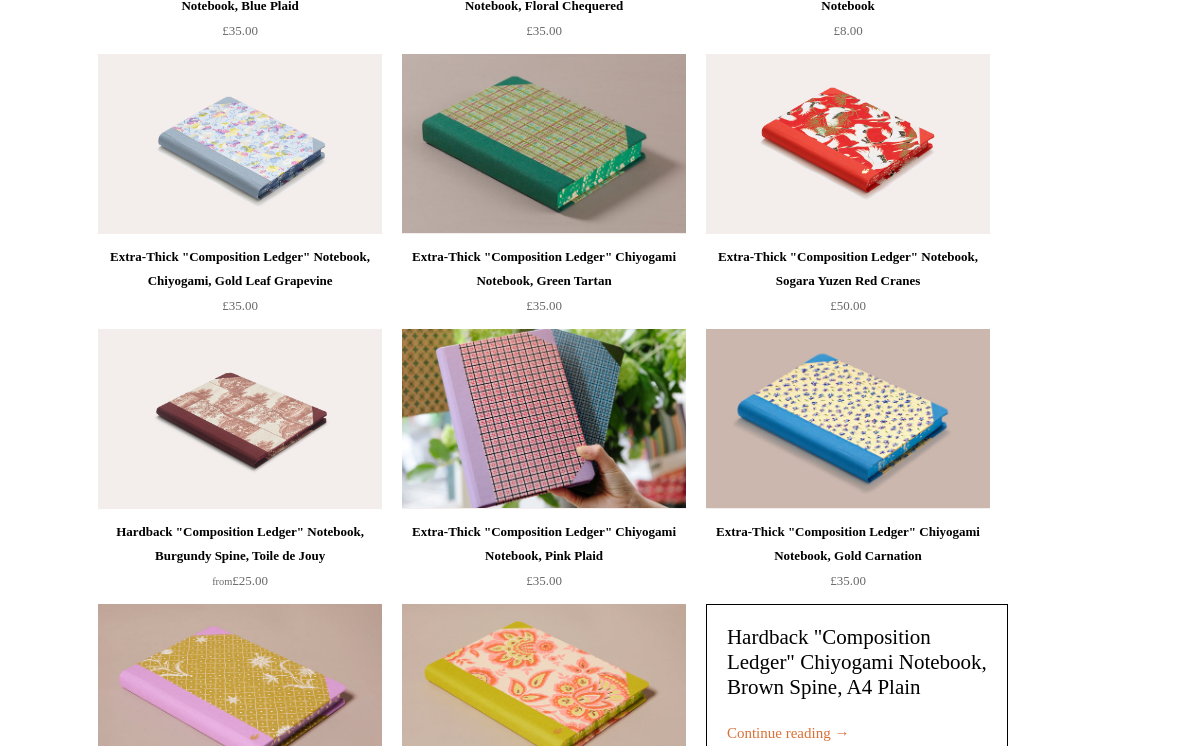 scroll, scrollTop: 7517, scrollLeft: 0, axis: vertical 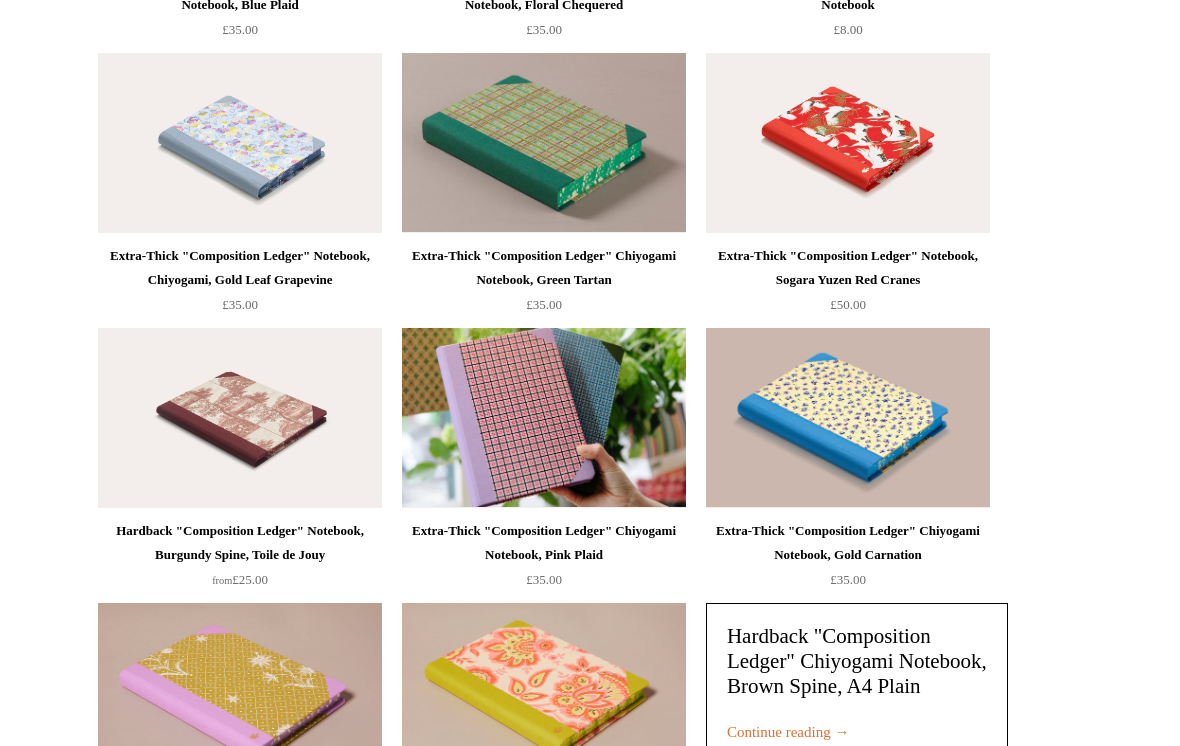 click at bounding box center [544, 419] 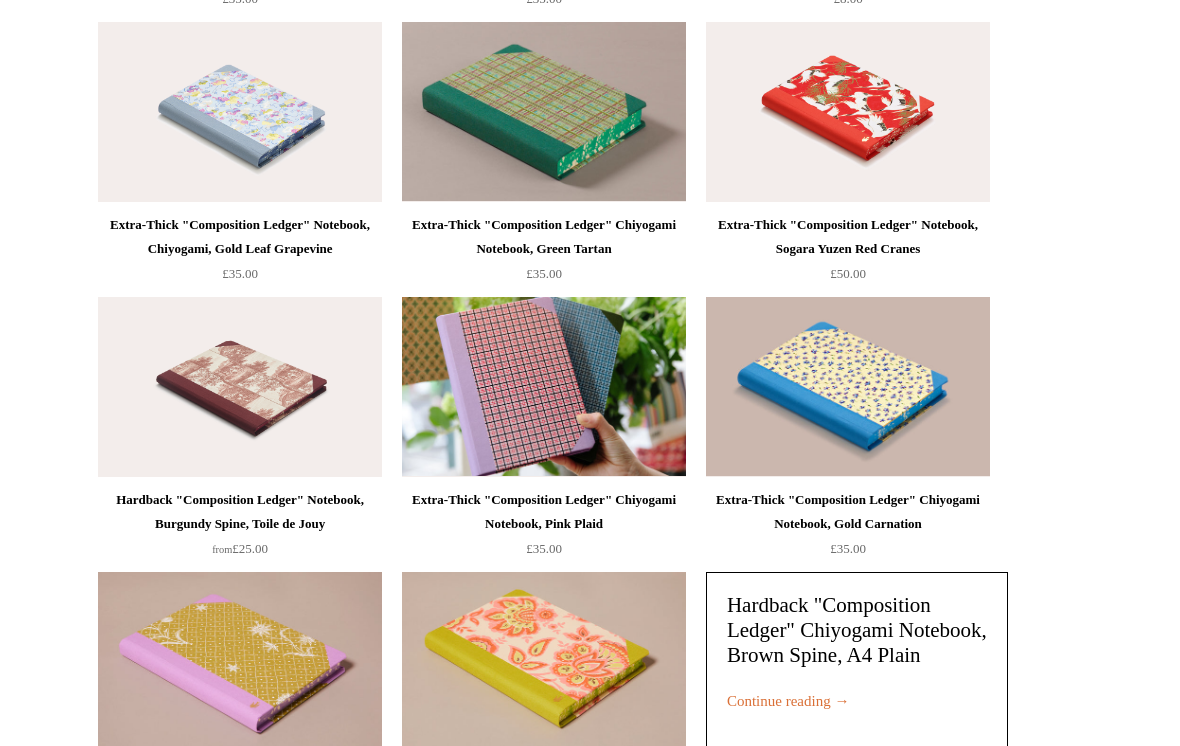 click at bounding box center (848, 387) 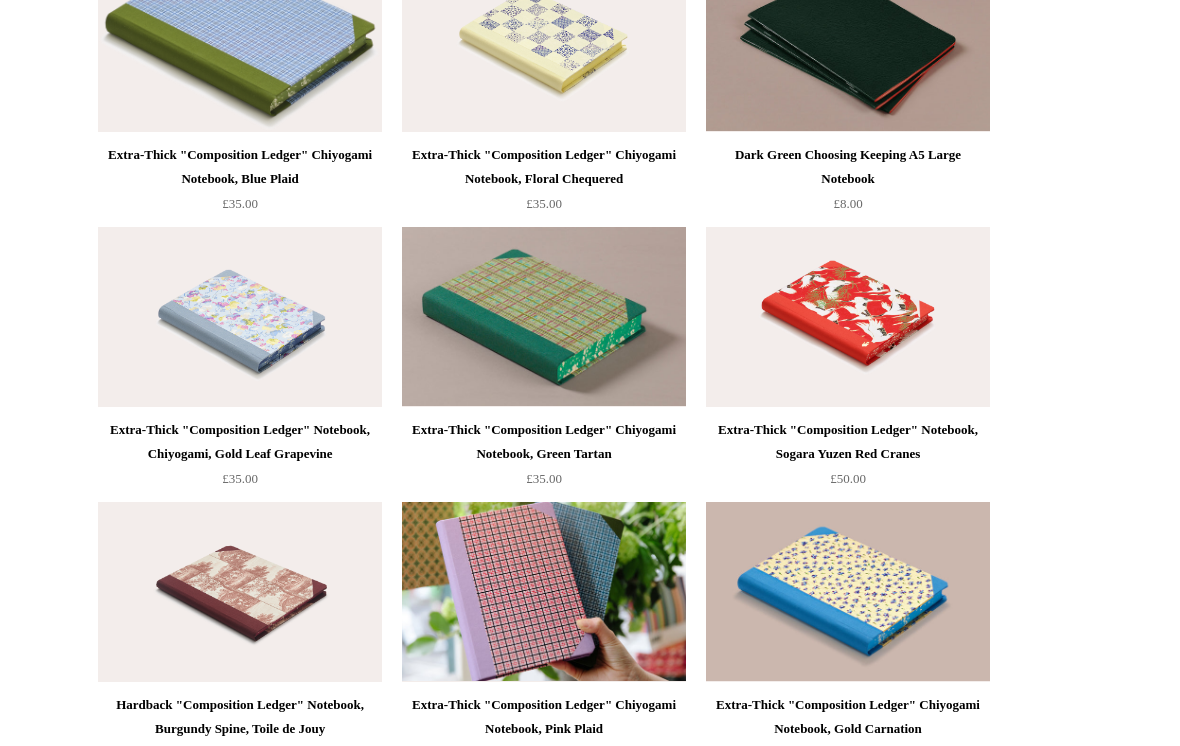 scroll, scrollTop: 7341, scrollLeft: 0, axis: vertical 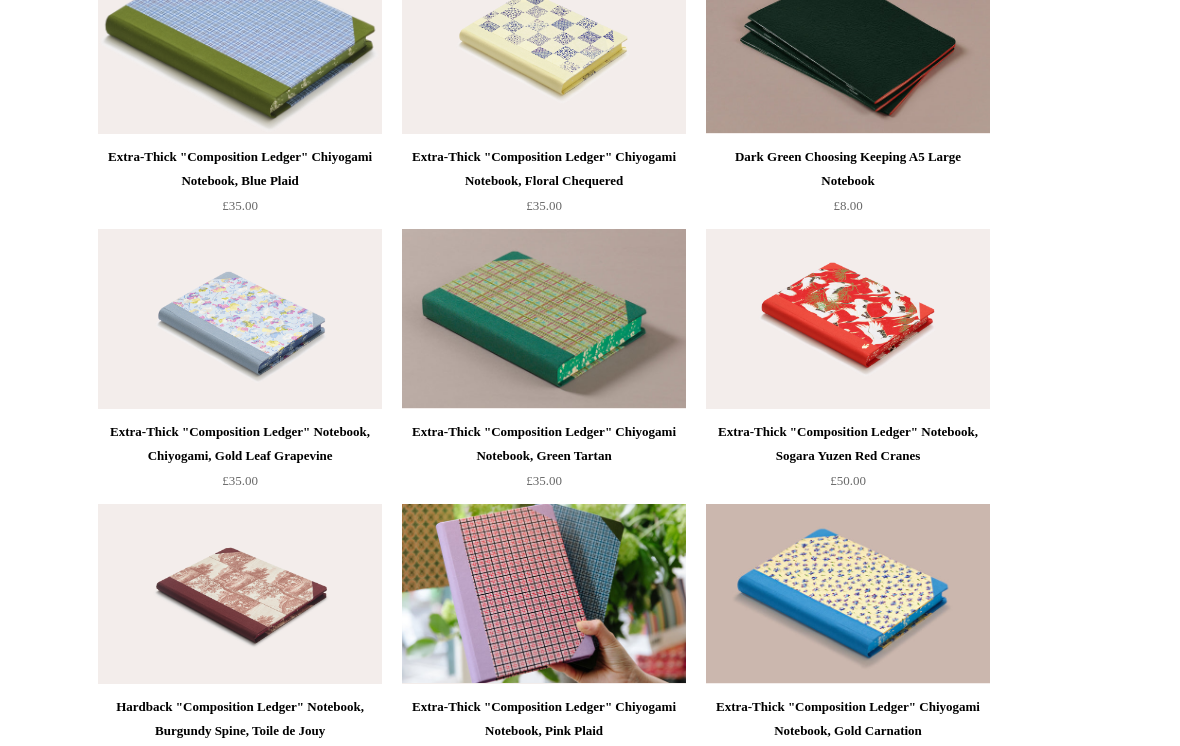 click at bounding box center [240, 320] 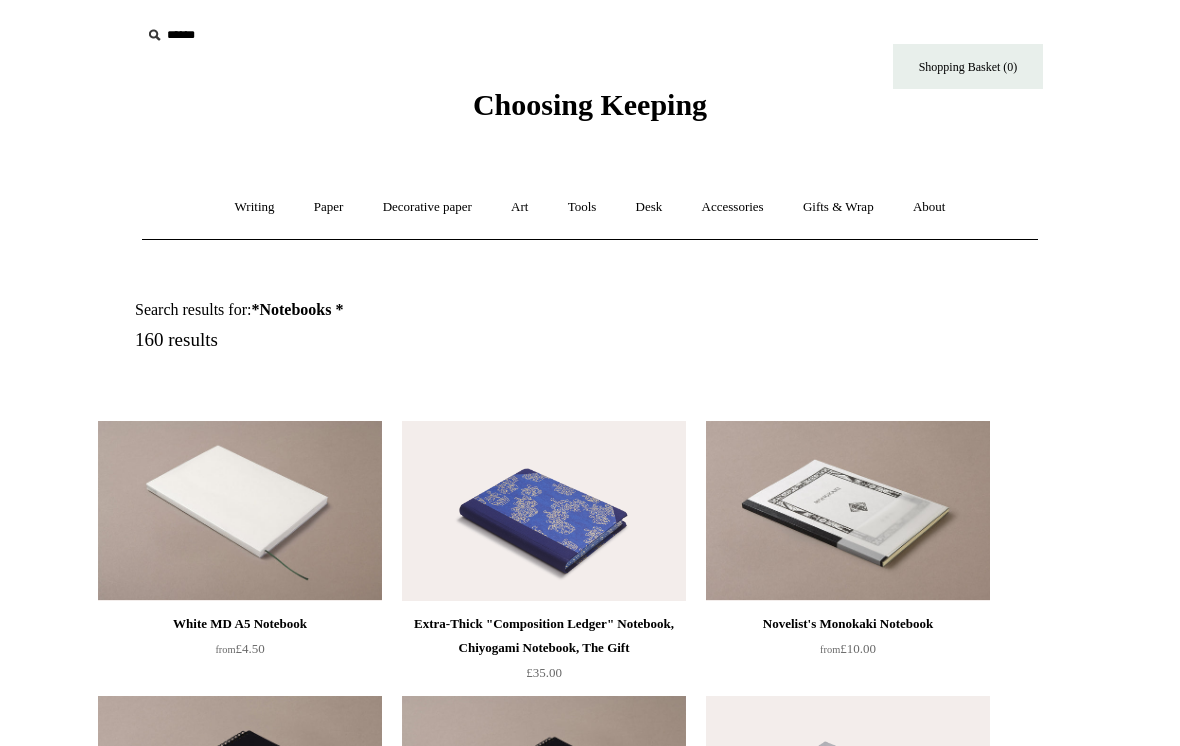 scroll, scrollTop: 7342, scrollLeft: 0, axis: vertical 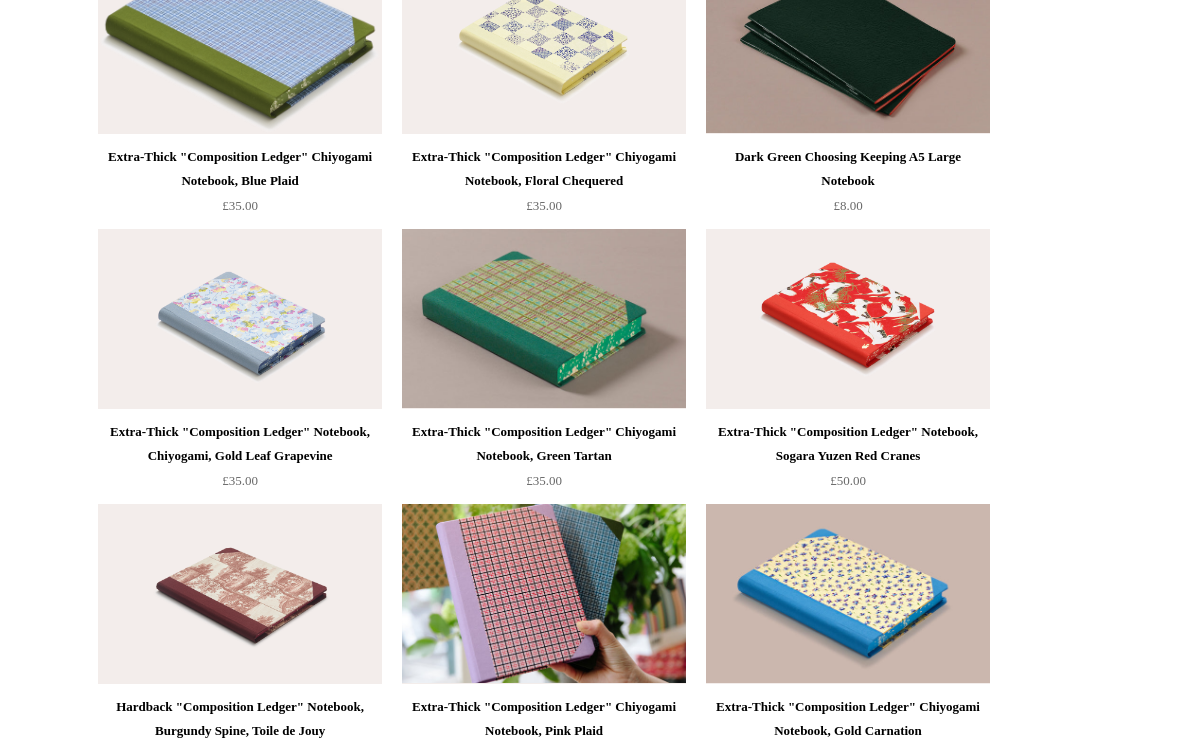 click at bounding box center [240, 319] 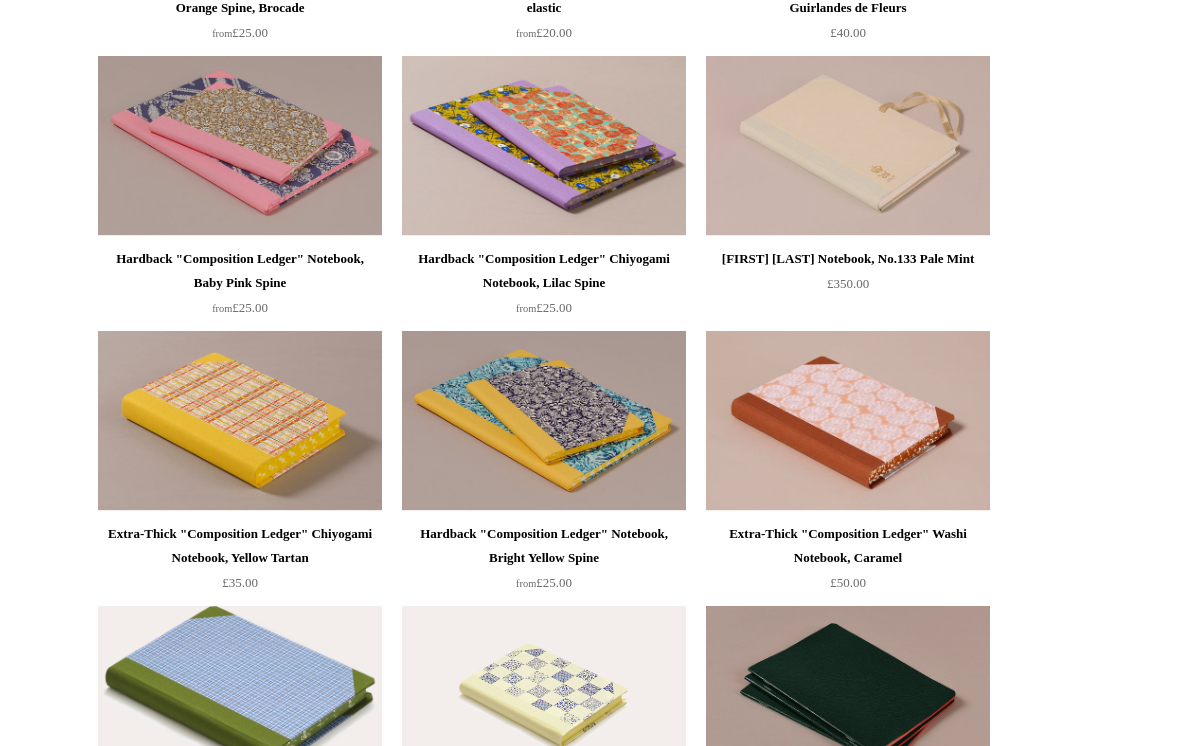 scroll, scrollTop: 6689, scrollLeft: 0, axis: vertical 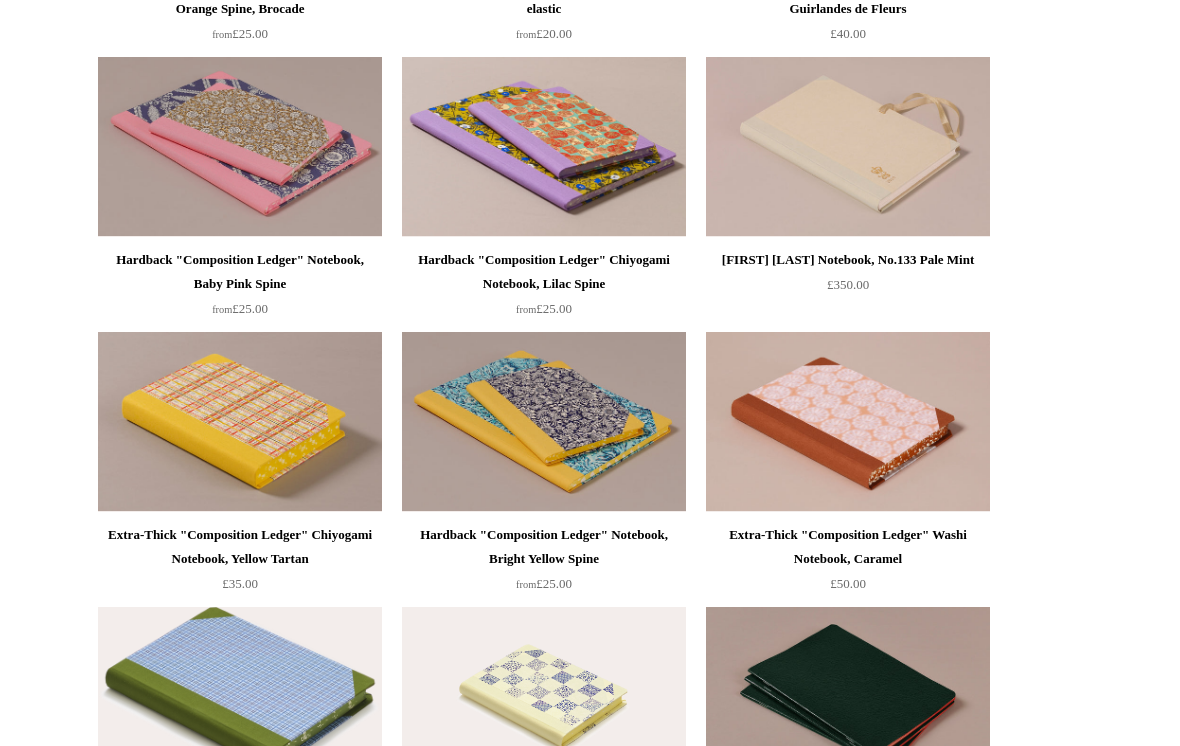click at bounding box center [240, 147] 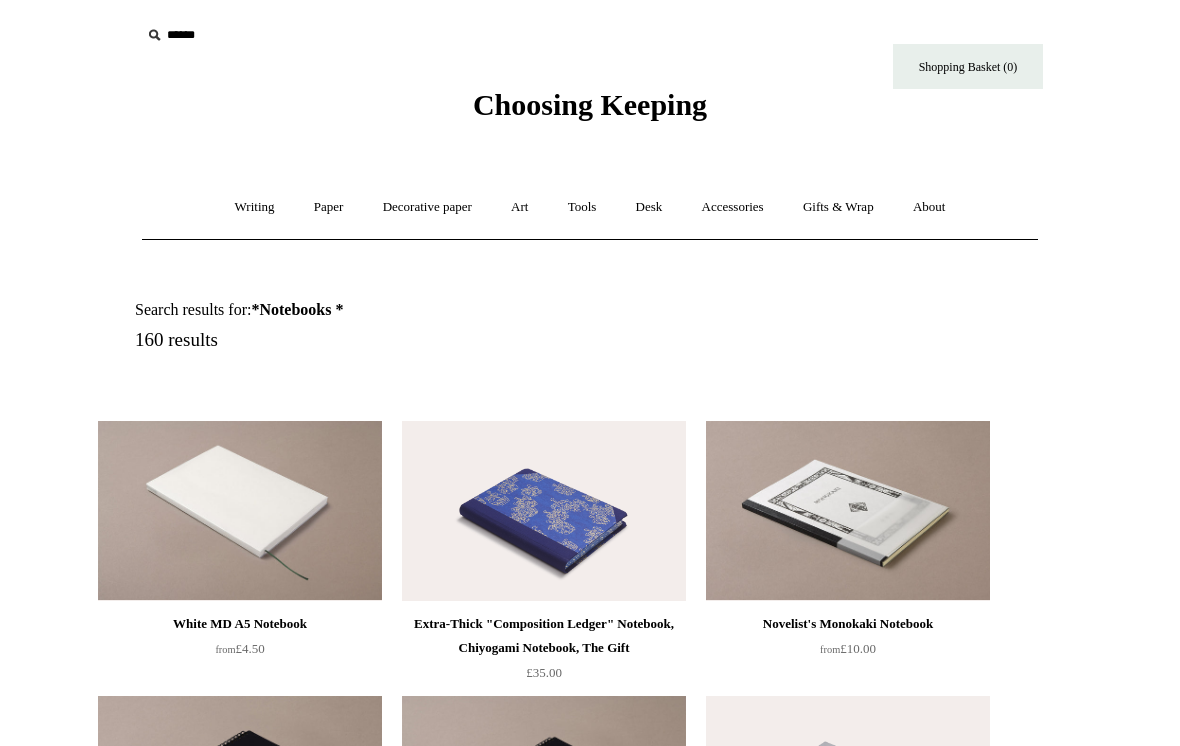 scroll, scrollTop: 6689, scrollLeft: 0, axis: vertical 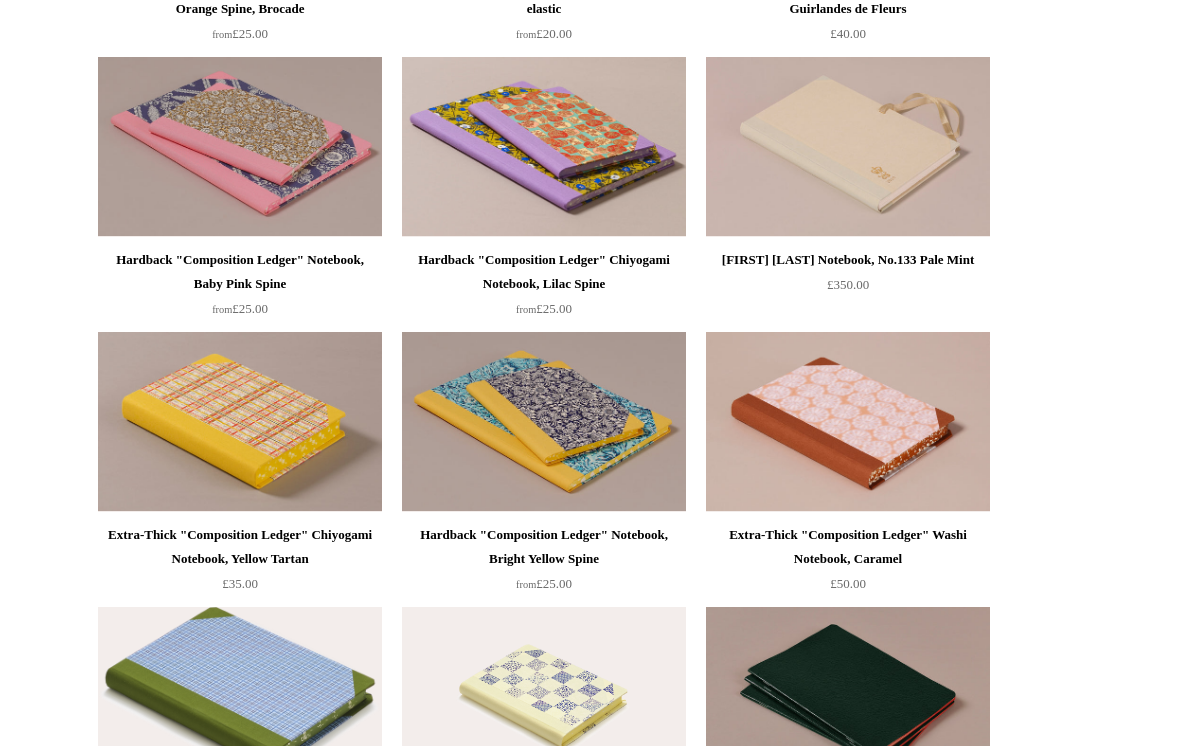 click at bounding box center (544, 147) 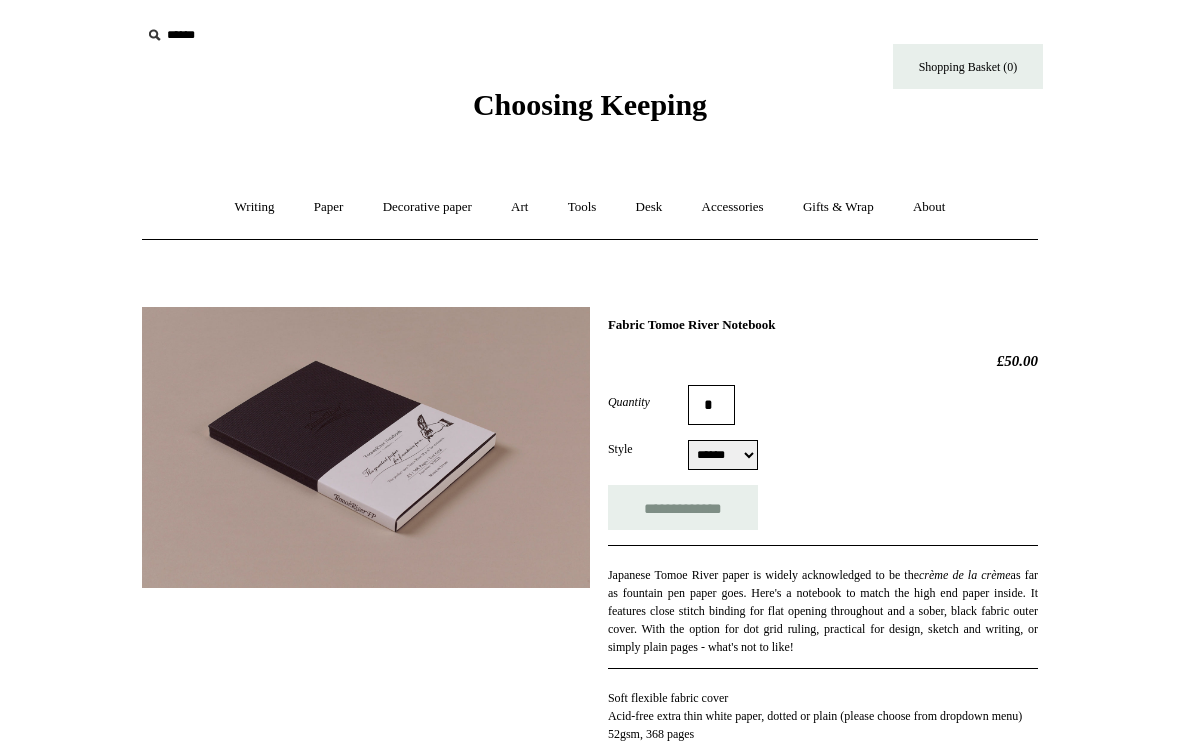 scroll, scrollTop: 0, scrollLeft: 0, axis: both 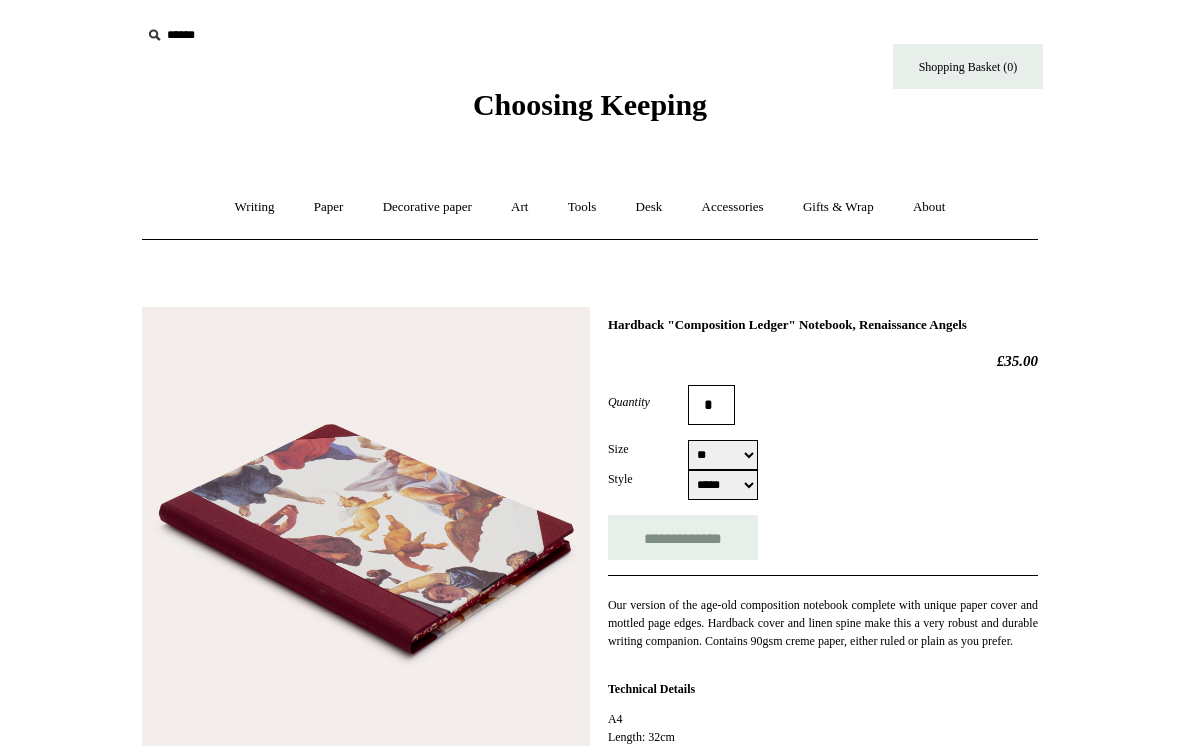 select on "**" 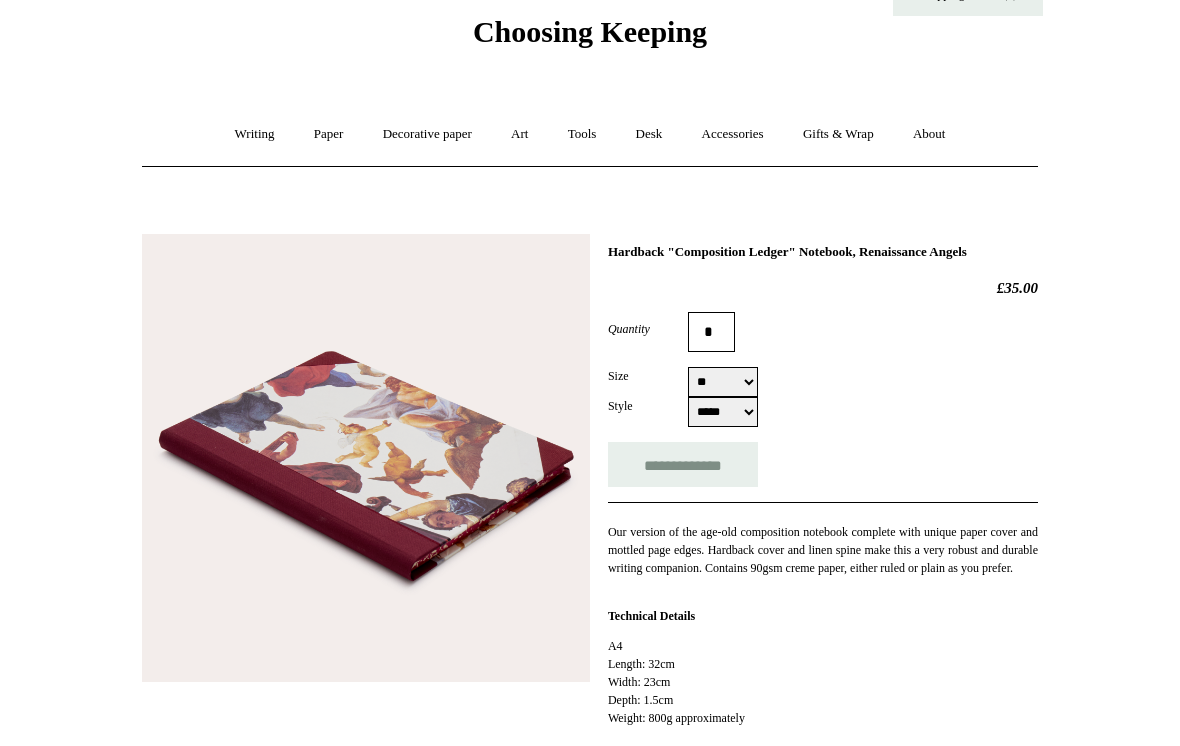 scroll, scrollTop: 0, scrollLeft: 0, axis: both 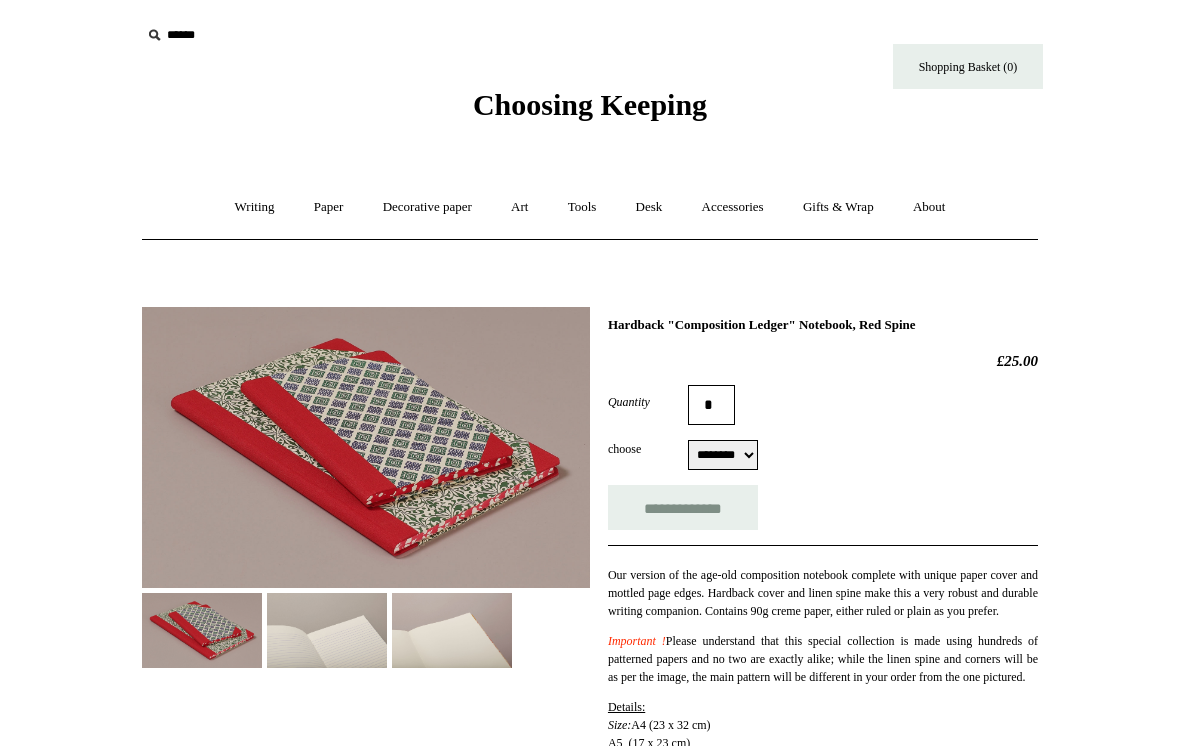 select on "********" 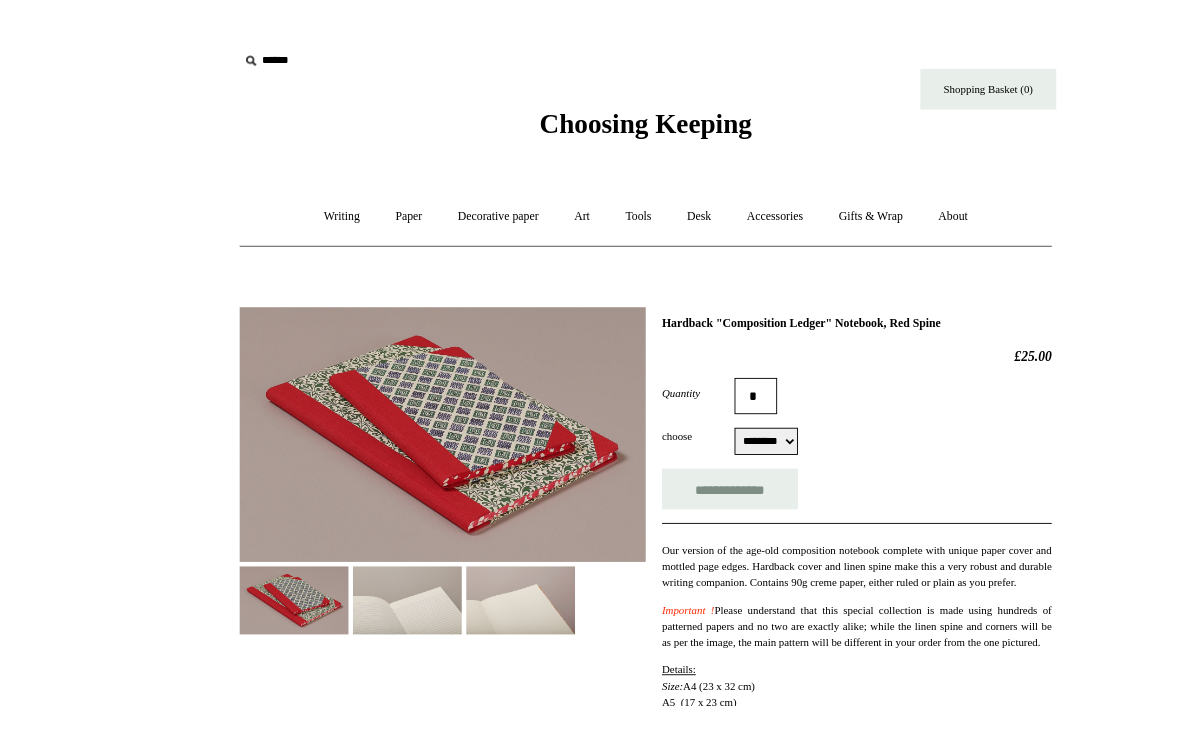 scroll, scrollTop: 38, scrollLeft: 0, axis: vertical 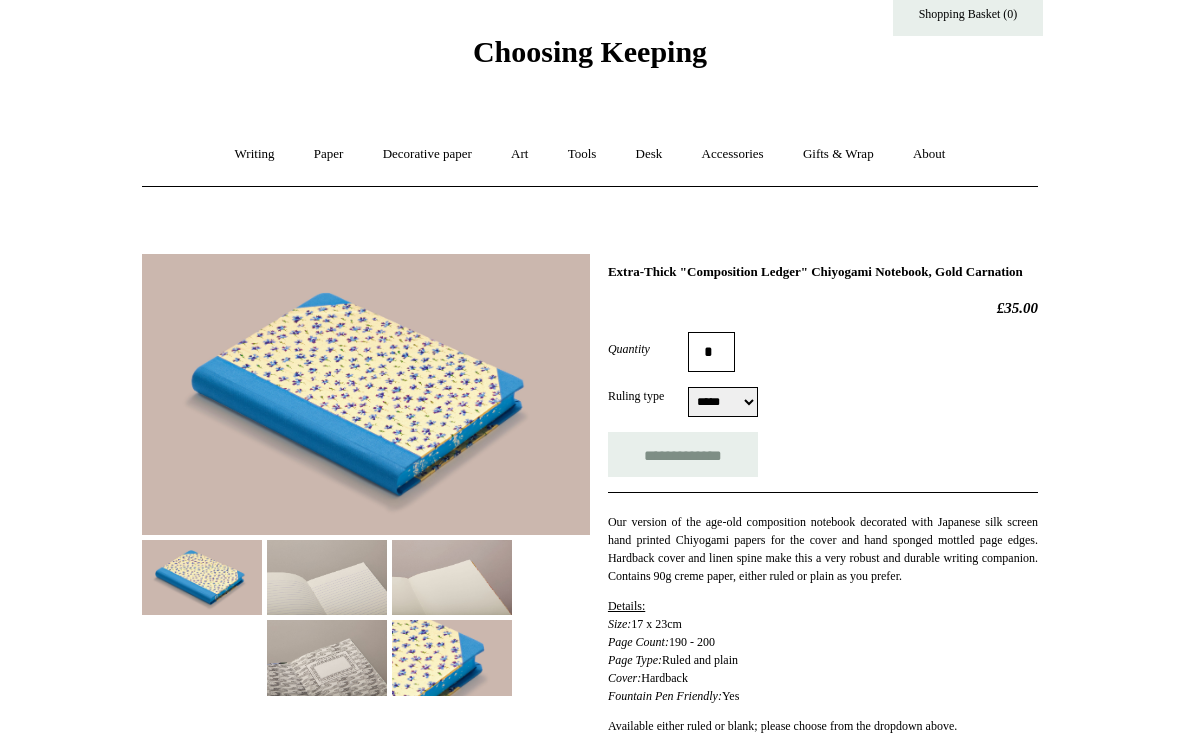 click at bounding box center [327, 578] 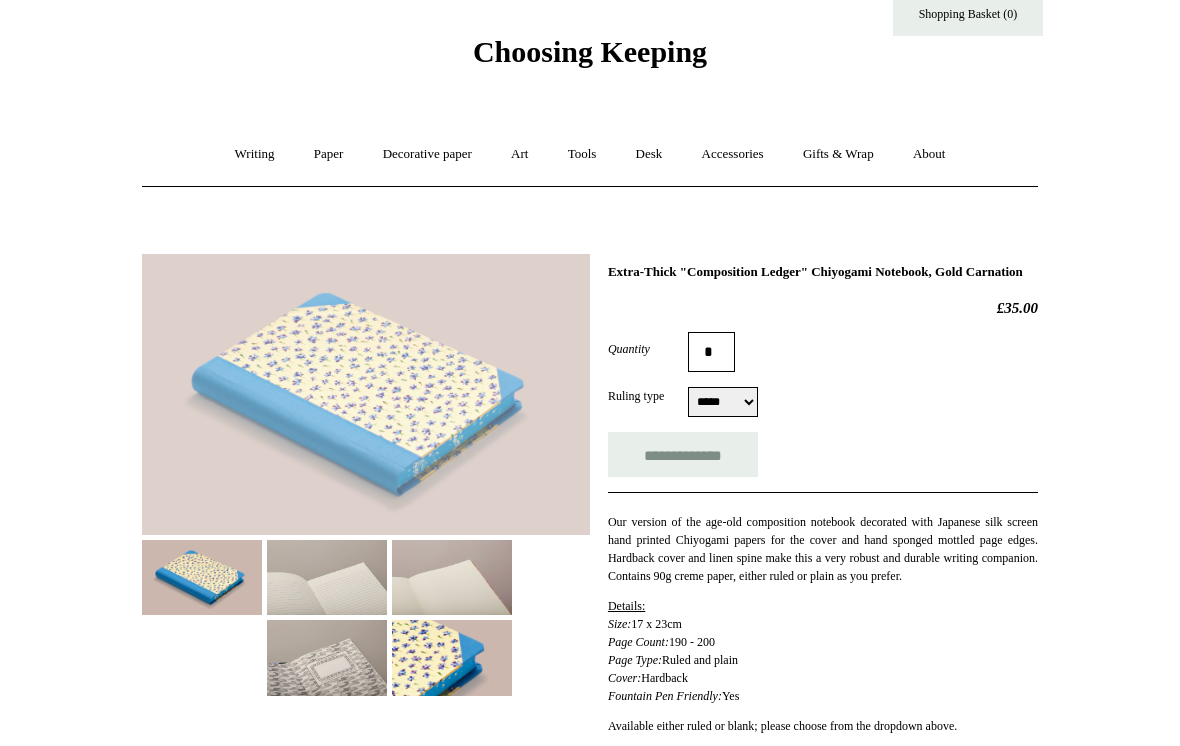 scroll, scrollTop: 53, scrollLeft: 0, axis: vertical 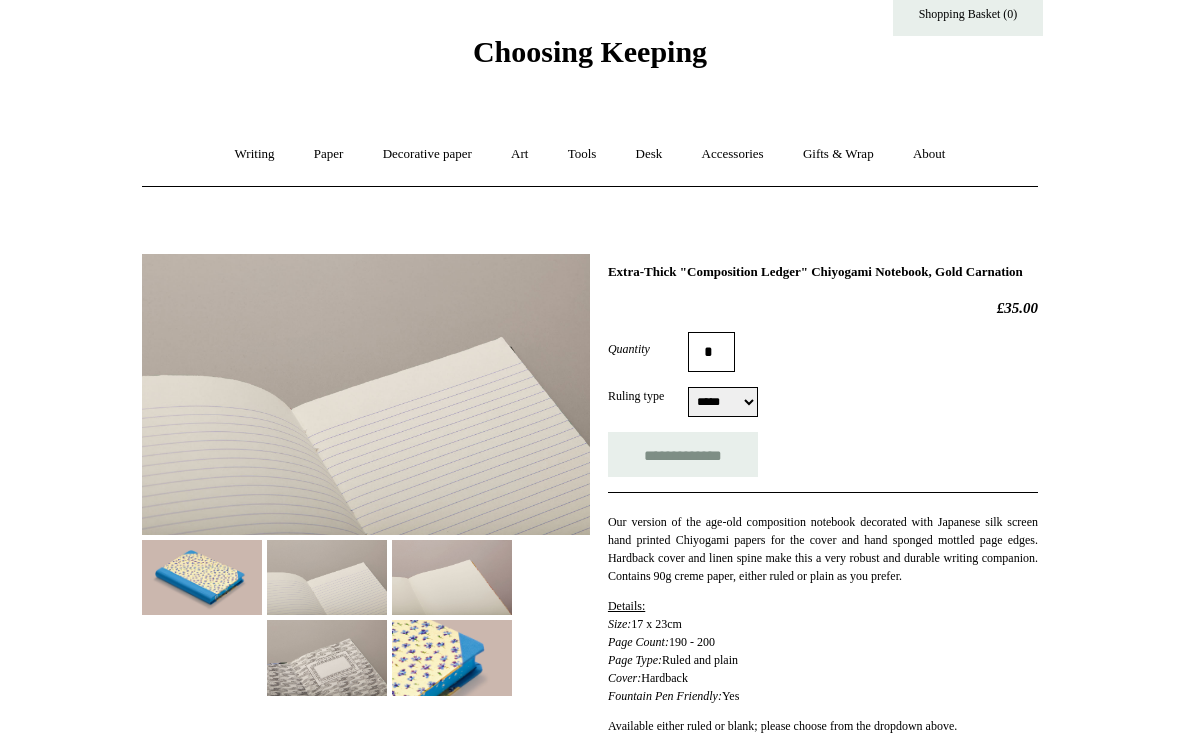 click at bounding box center (202, 577) 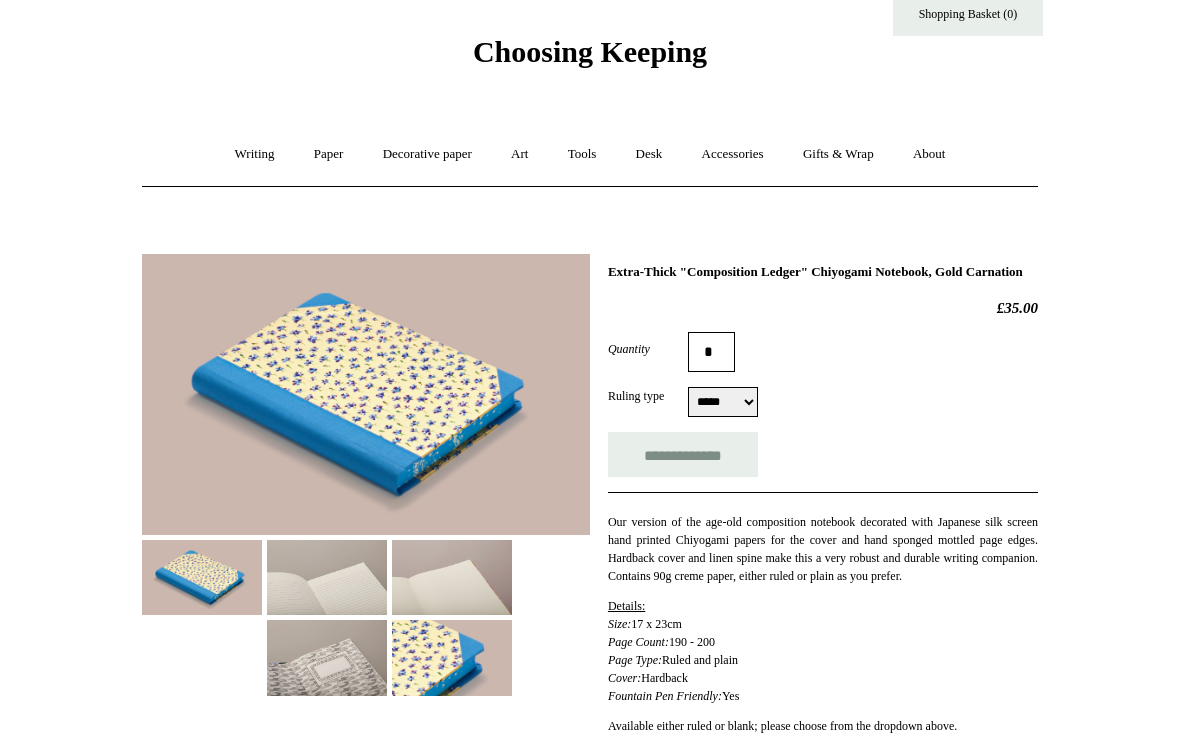 click at bounding box center (327, 577) 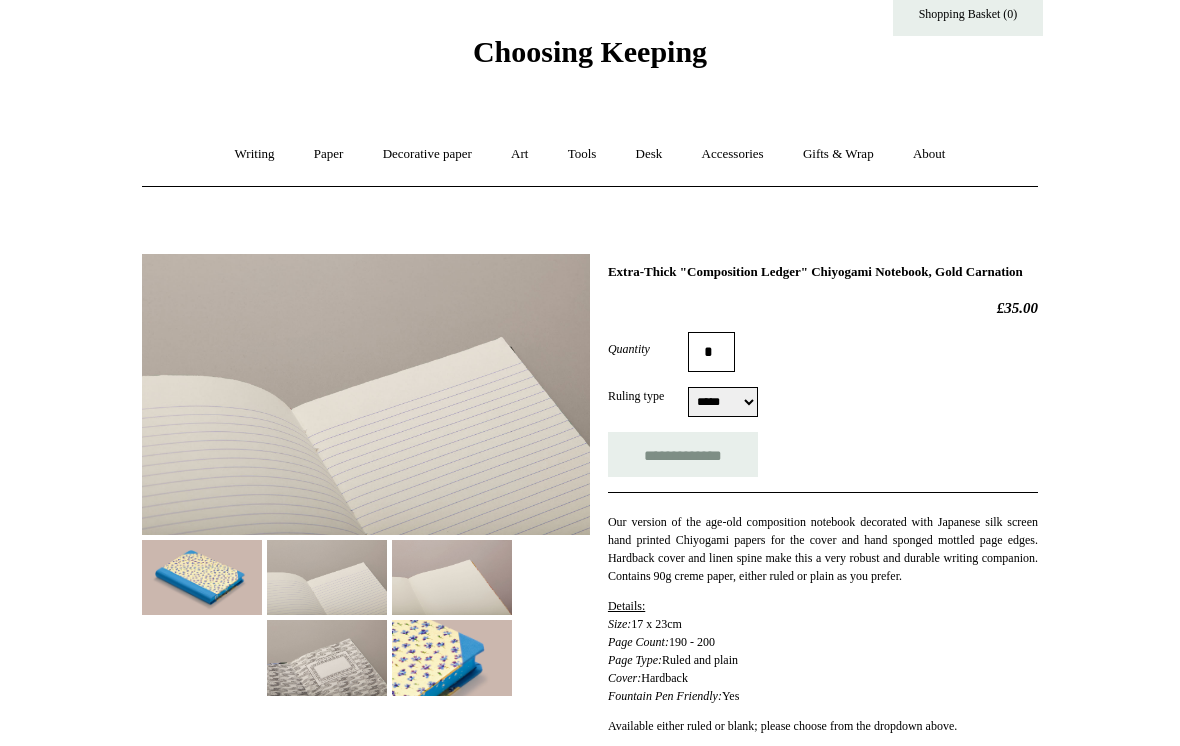 click on "***** *****" at bounding box center [723, 402] 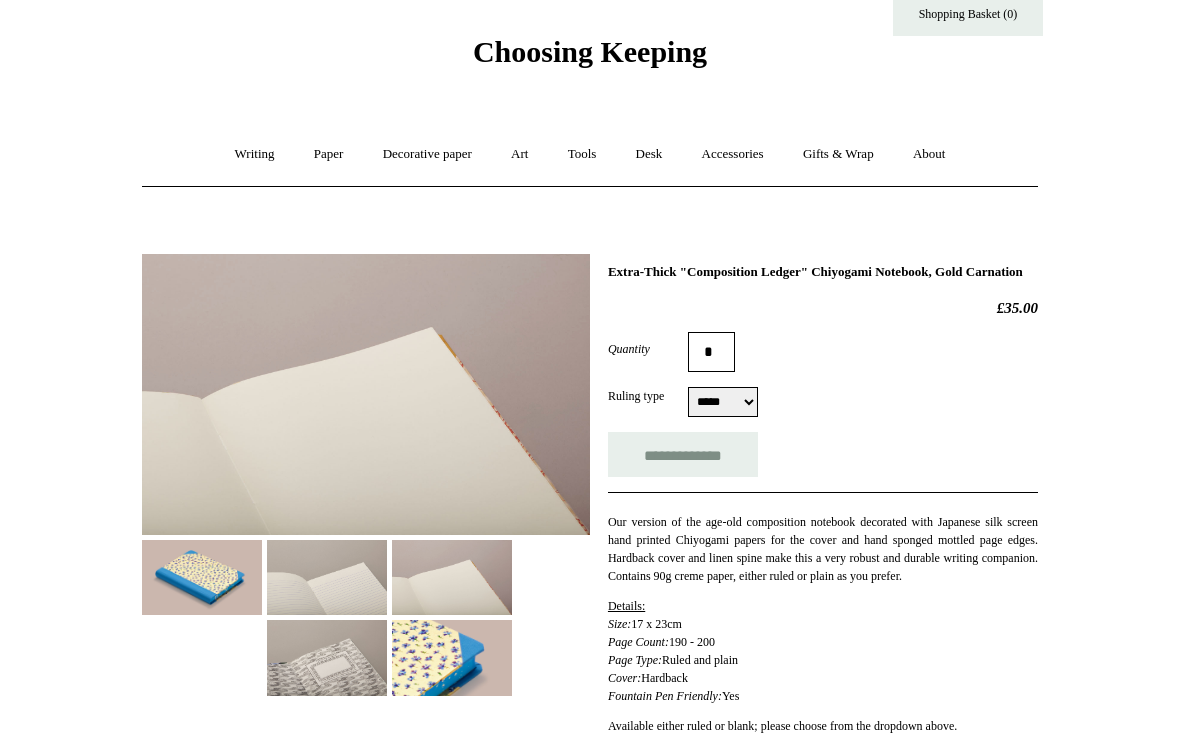 click at bounding box center [327, 657] 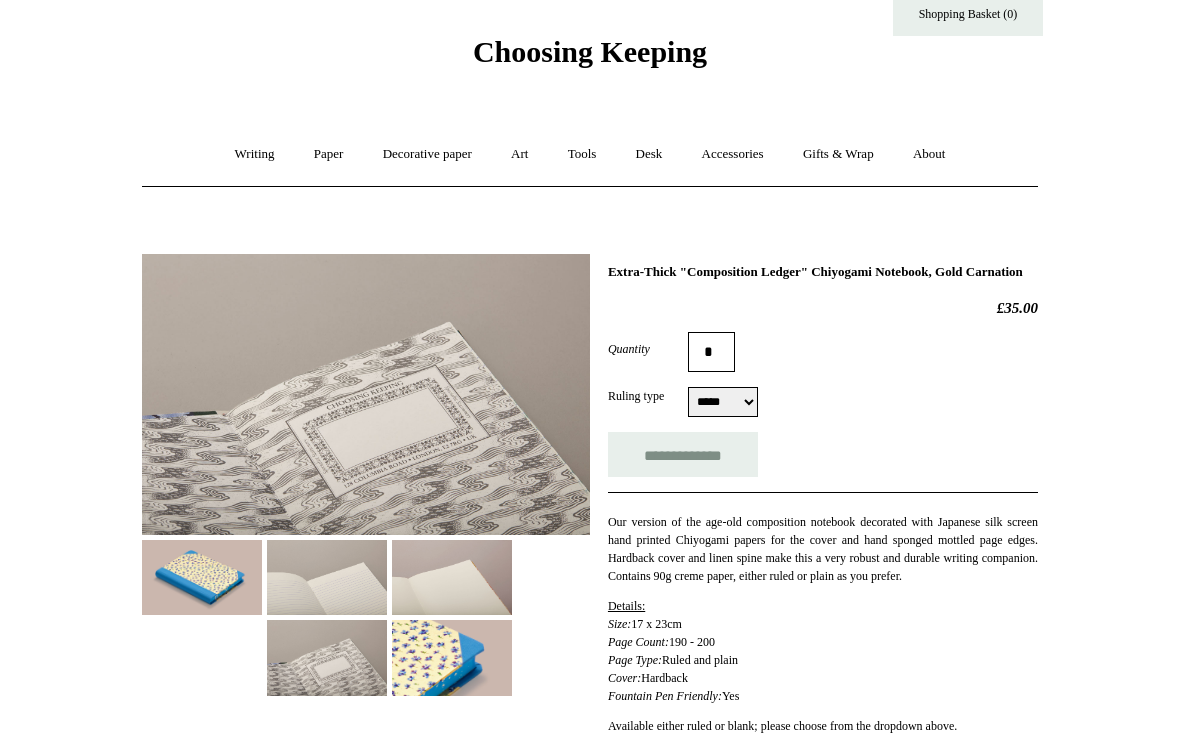 click at bounding box center [452, 657] 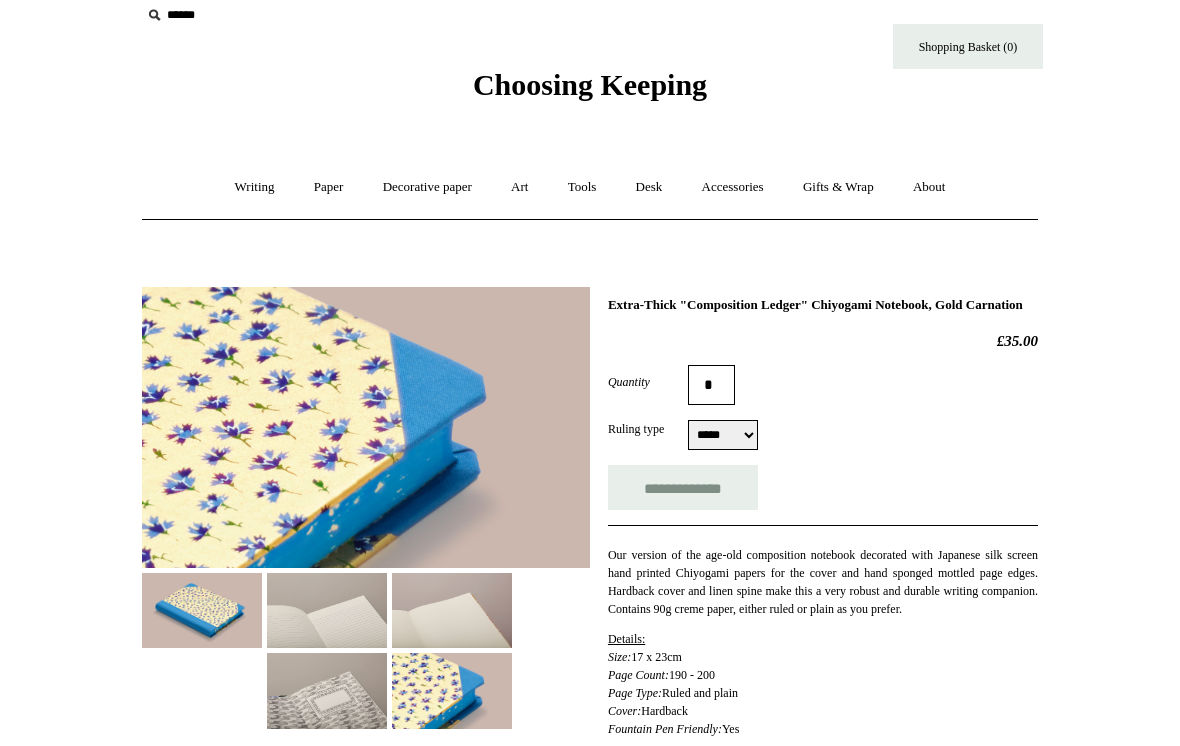 scroll, scrollTop: 0, scrollLeft: 0, axis: both 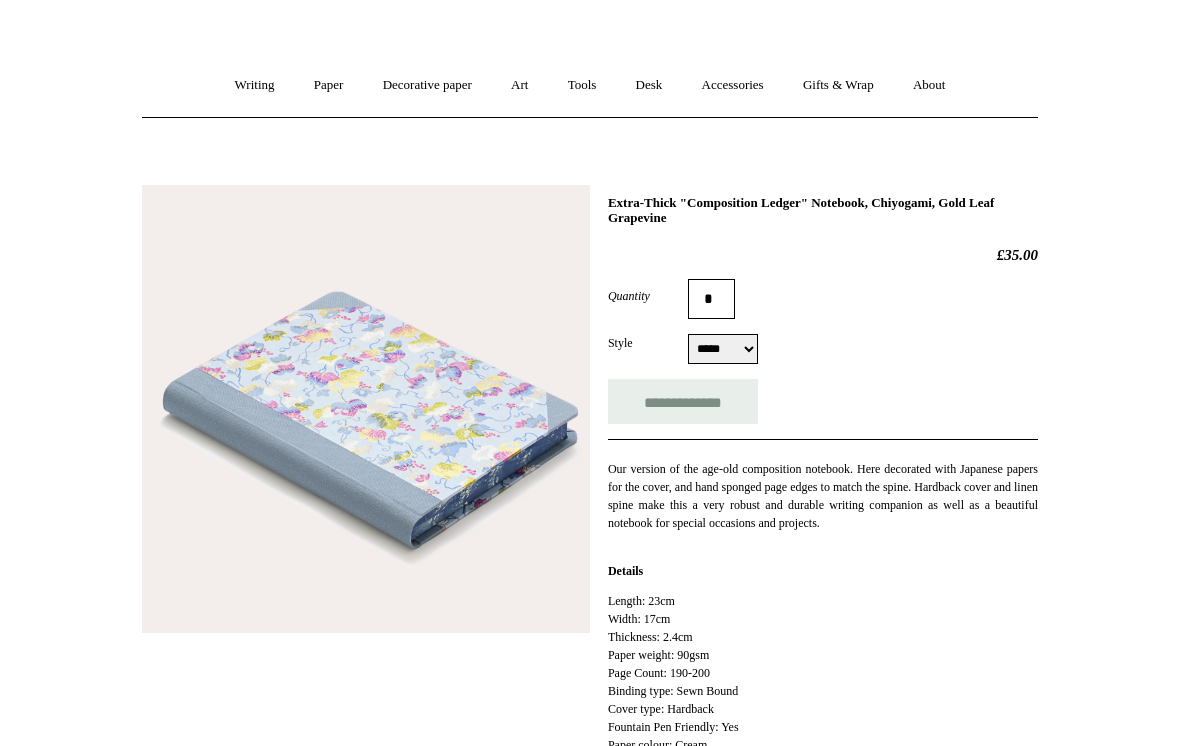 click on "**********" at bounding box center (823, 352) 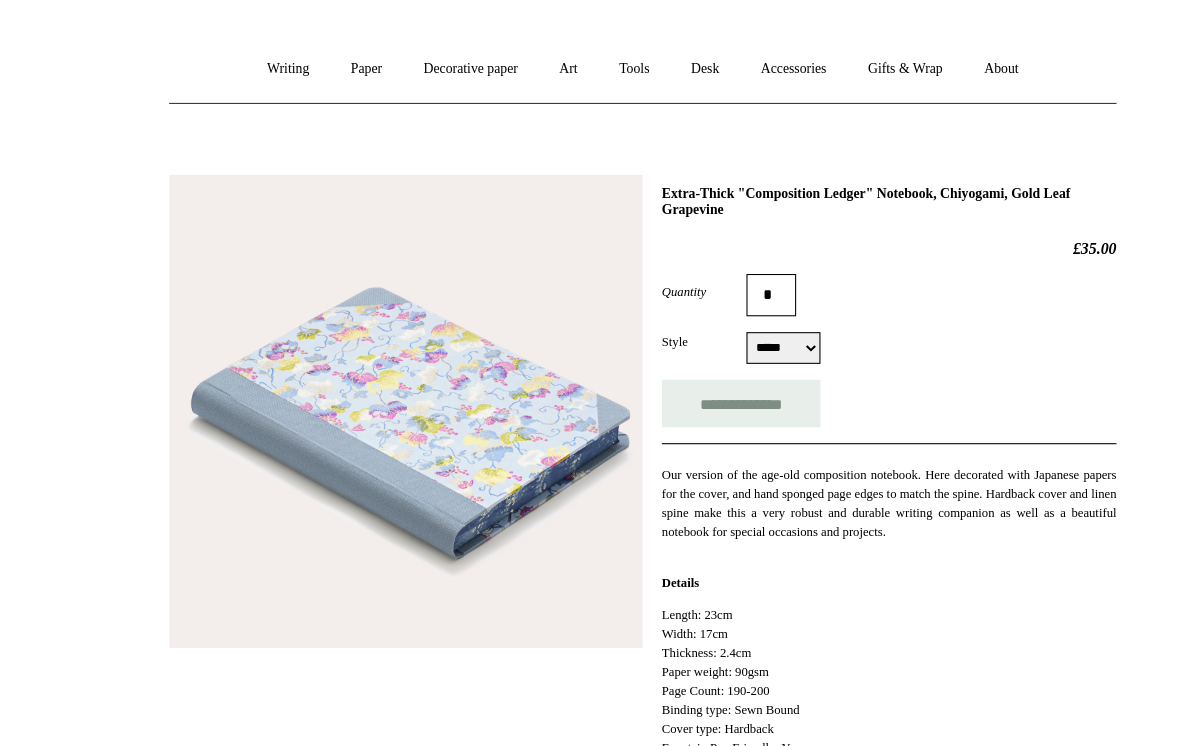 scroll, scrollTop: 5, scrollLeft: 0, axis: vertical 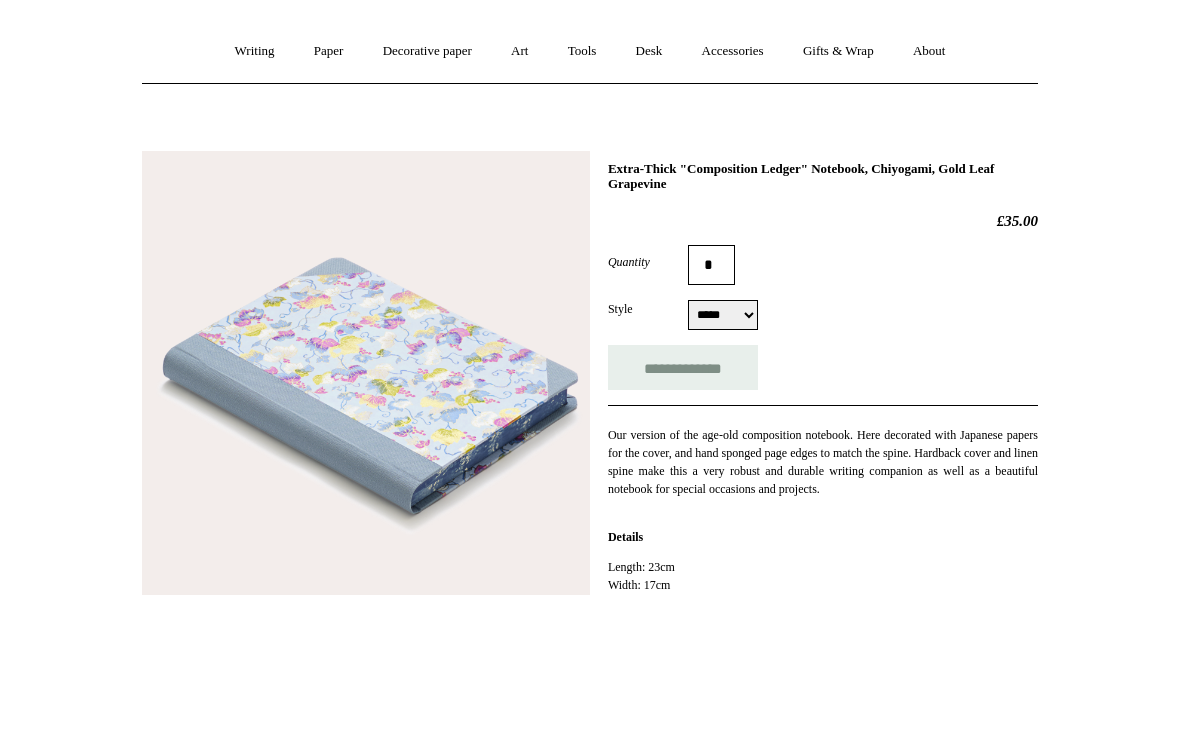 click on "**********" at bounding box center [590, 770] 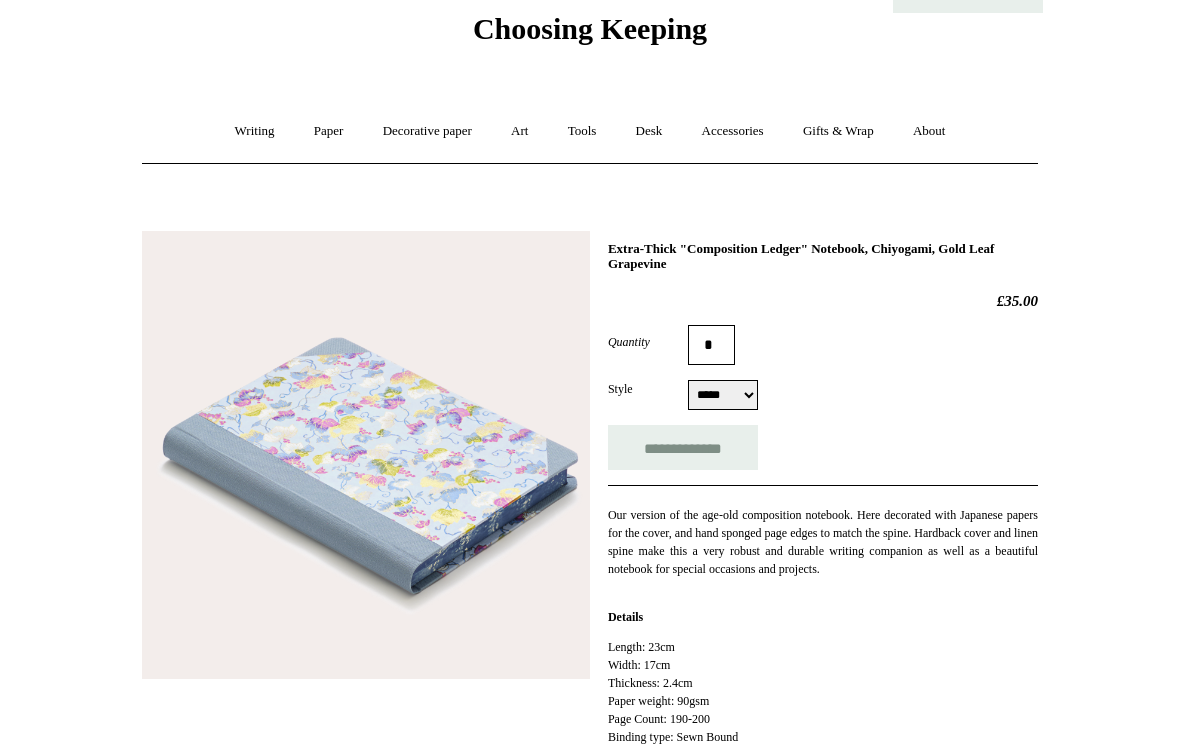 scroll, scrollTop: 79, scrollLeft: 0, axis: vertical 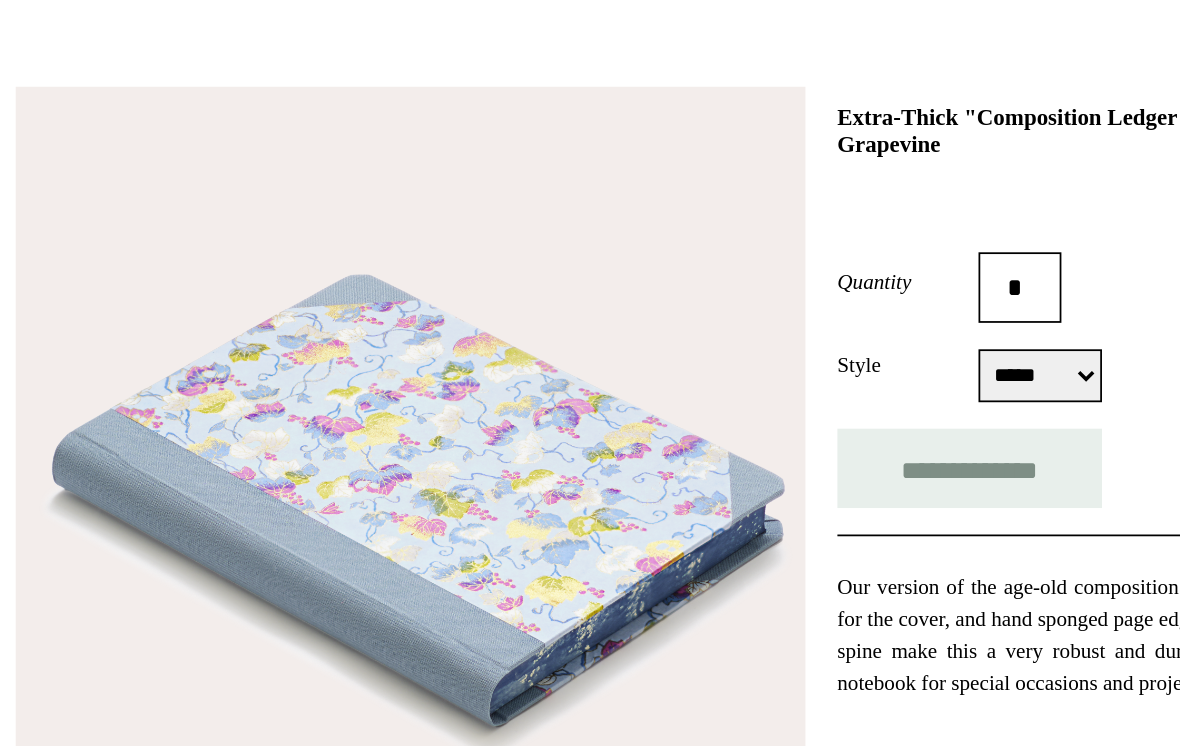 click at bounding box center [366, 444] 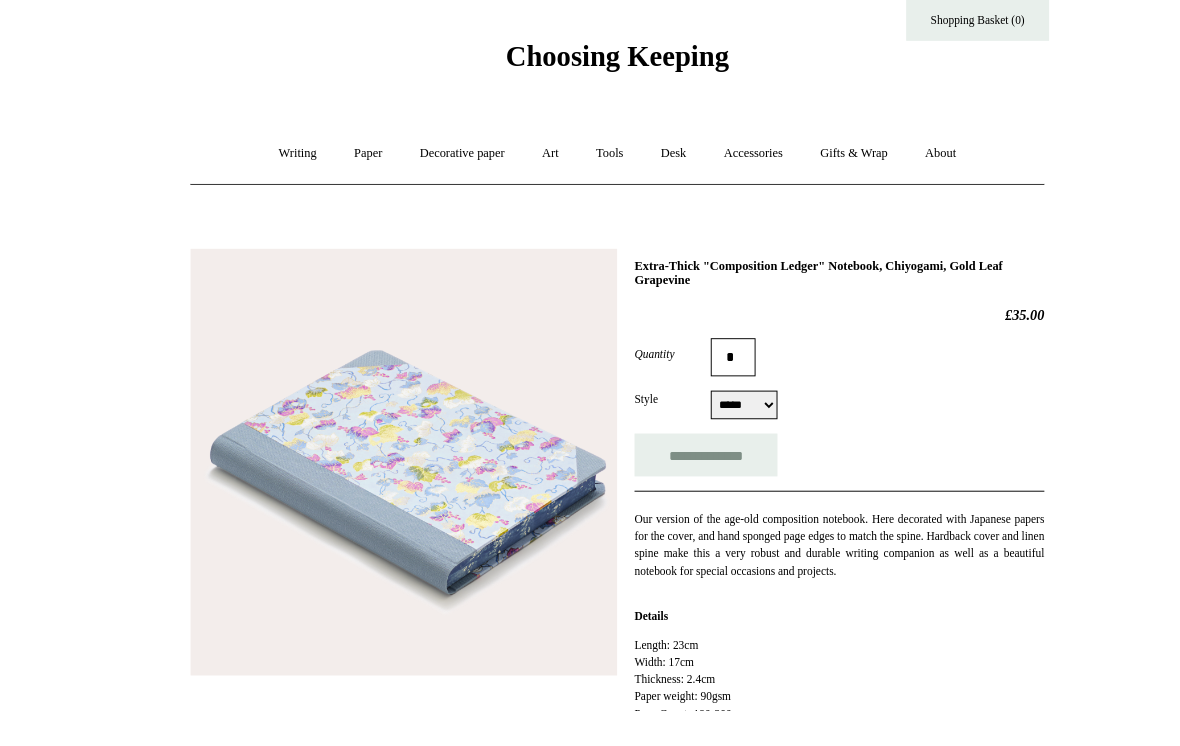 scroll, scrollTop: 0, scrollLeft: 0, axis: both 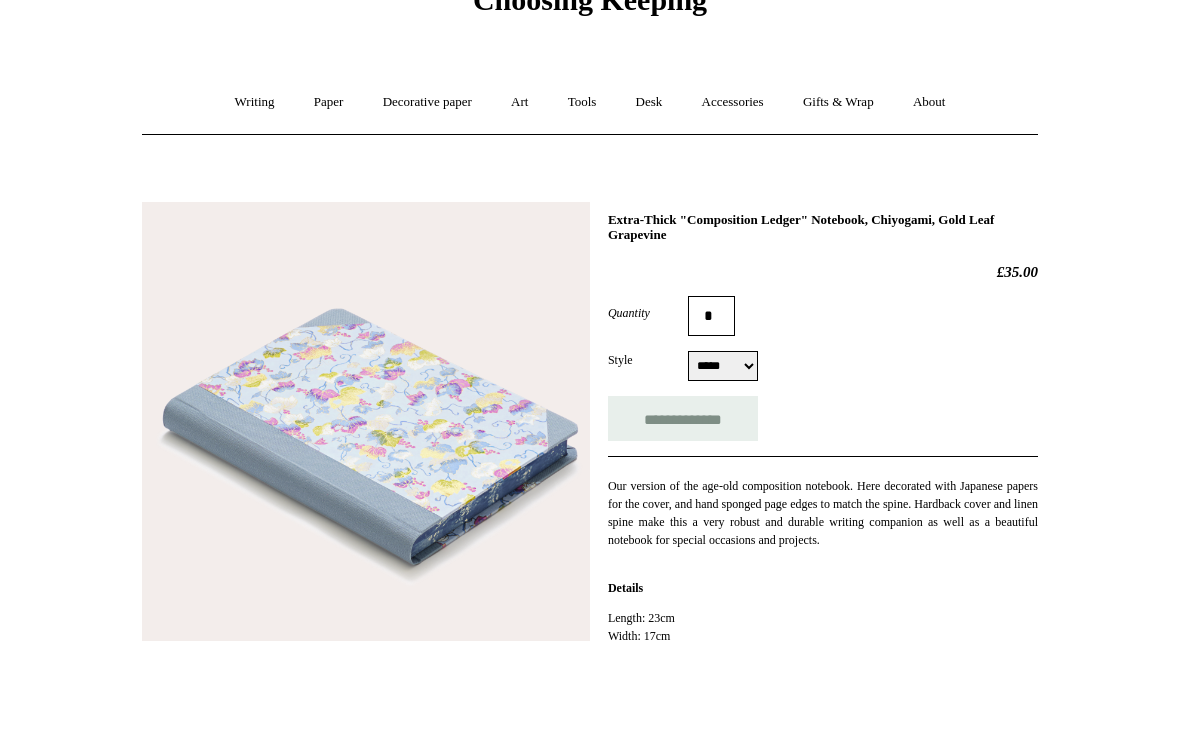 click on "Menu
Choosing Keeping
*
Shipping Information
Shopping Basket (0)
*
⤺
+" at bounding box center (590, 785) 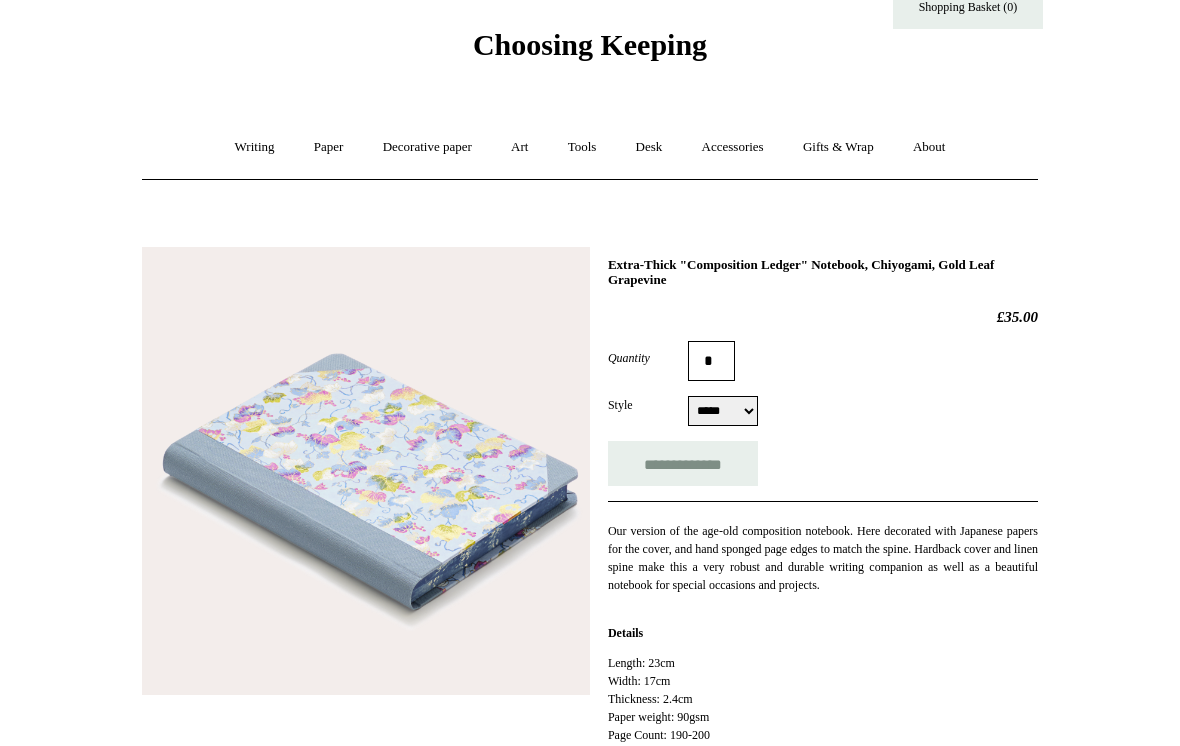 scroll, scrollTop: 0, scrollLeft: 0, axis: both 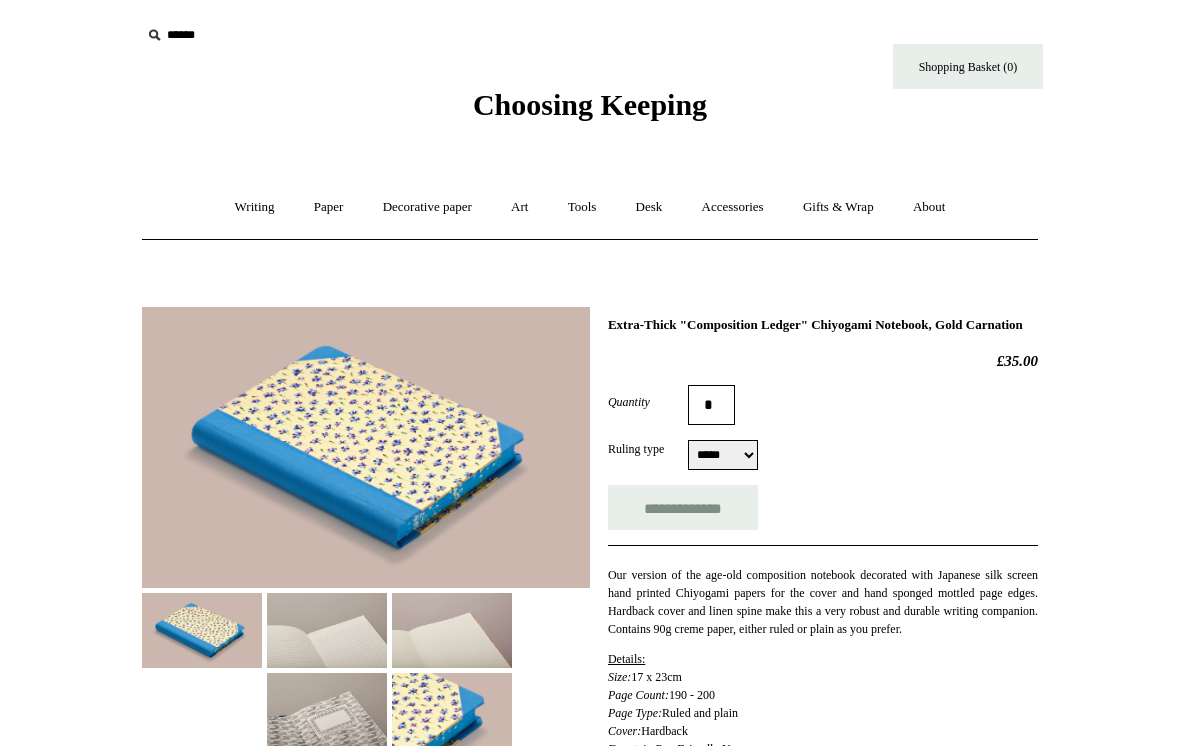 click on "***** *****" at bounding box center [723, 455] 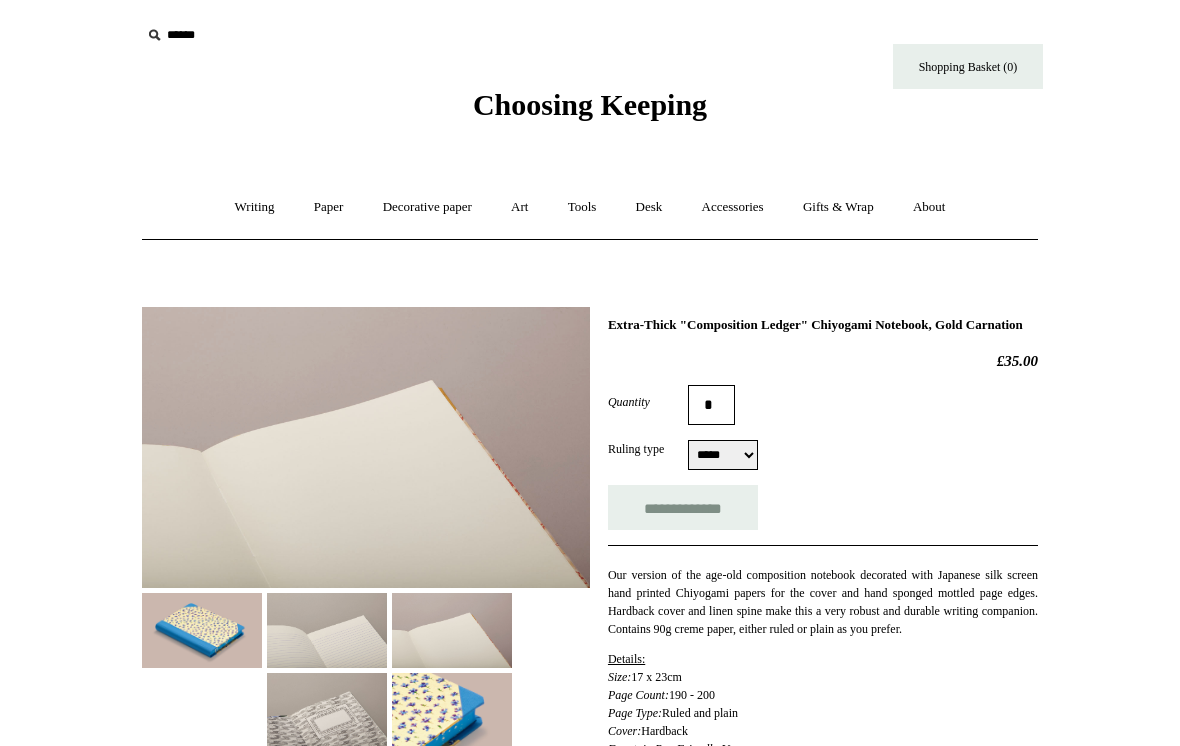 click at bounding box center [327, 630] 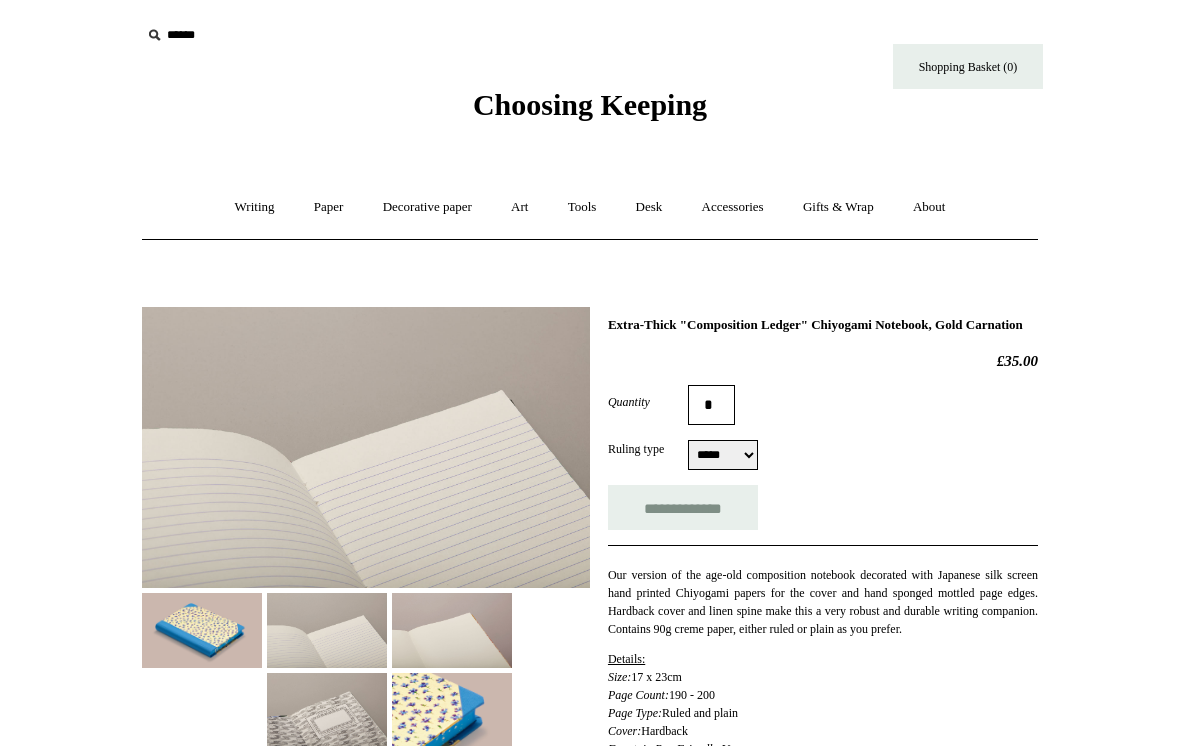 click at bounding box center [452, 630] 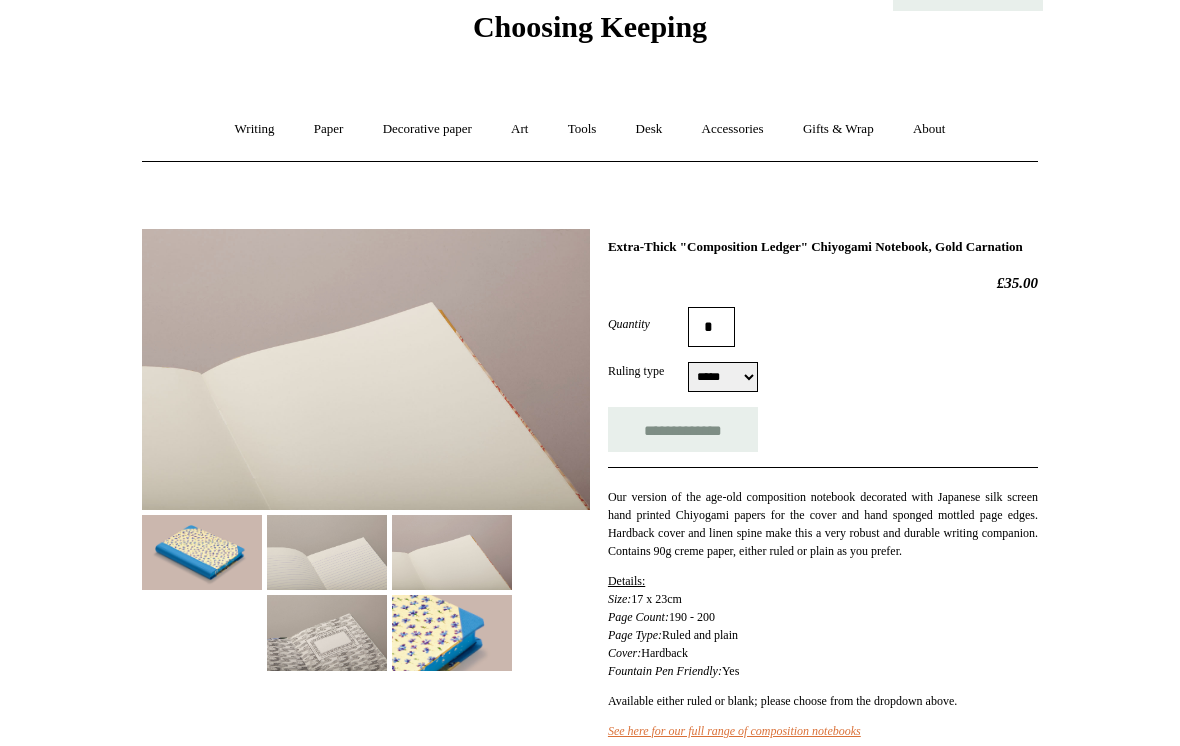 scroll, scrollTop: 76, scrollLeft: 0, axis: vertical 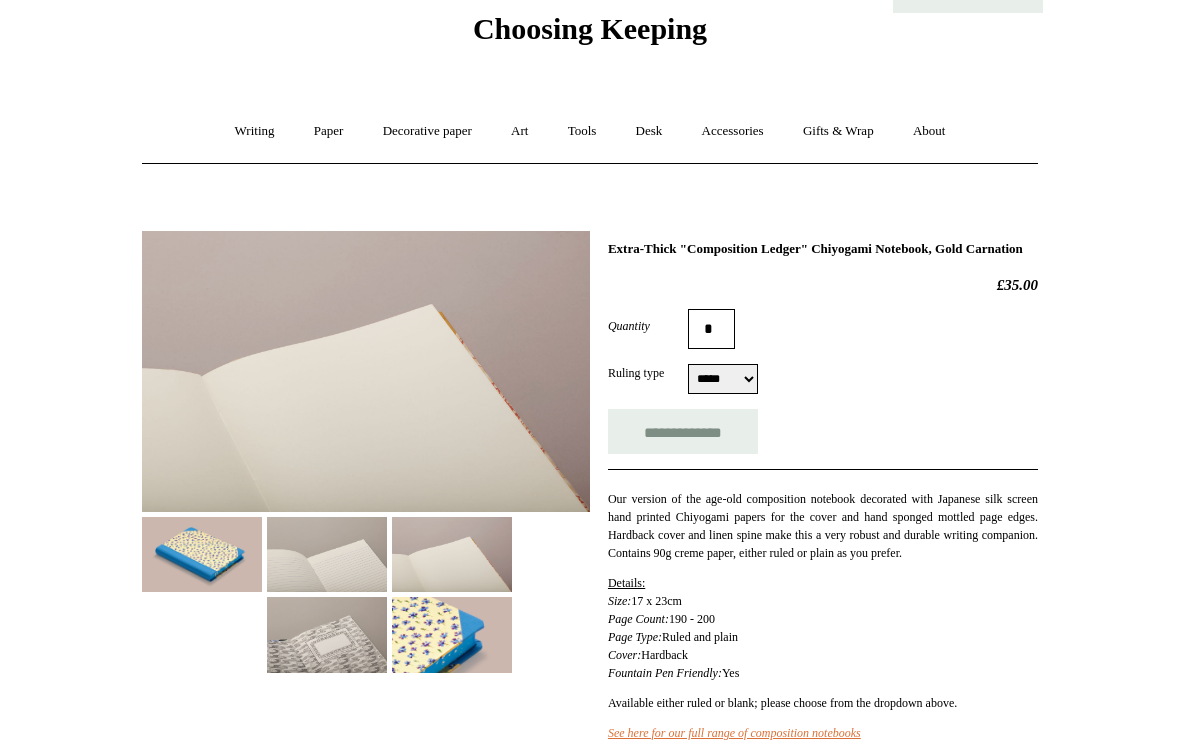 click at bounding box center (327, 634) 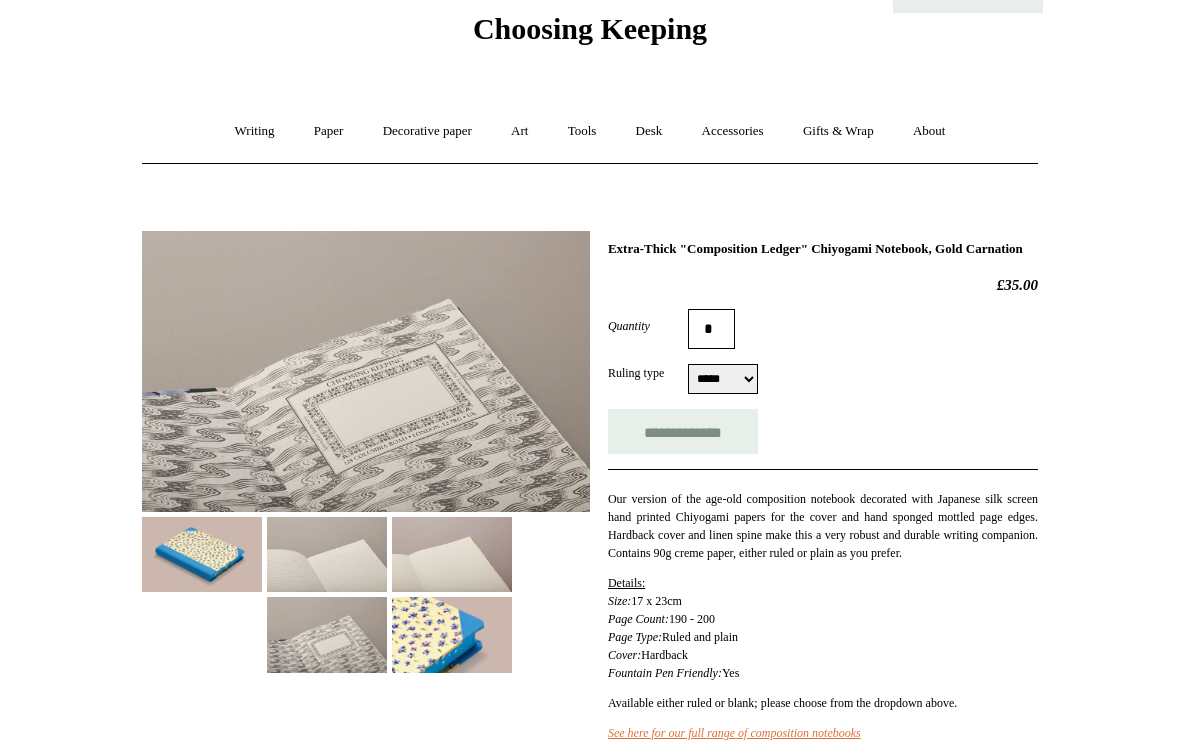 click at bounding box center [452, 634] 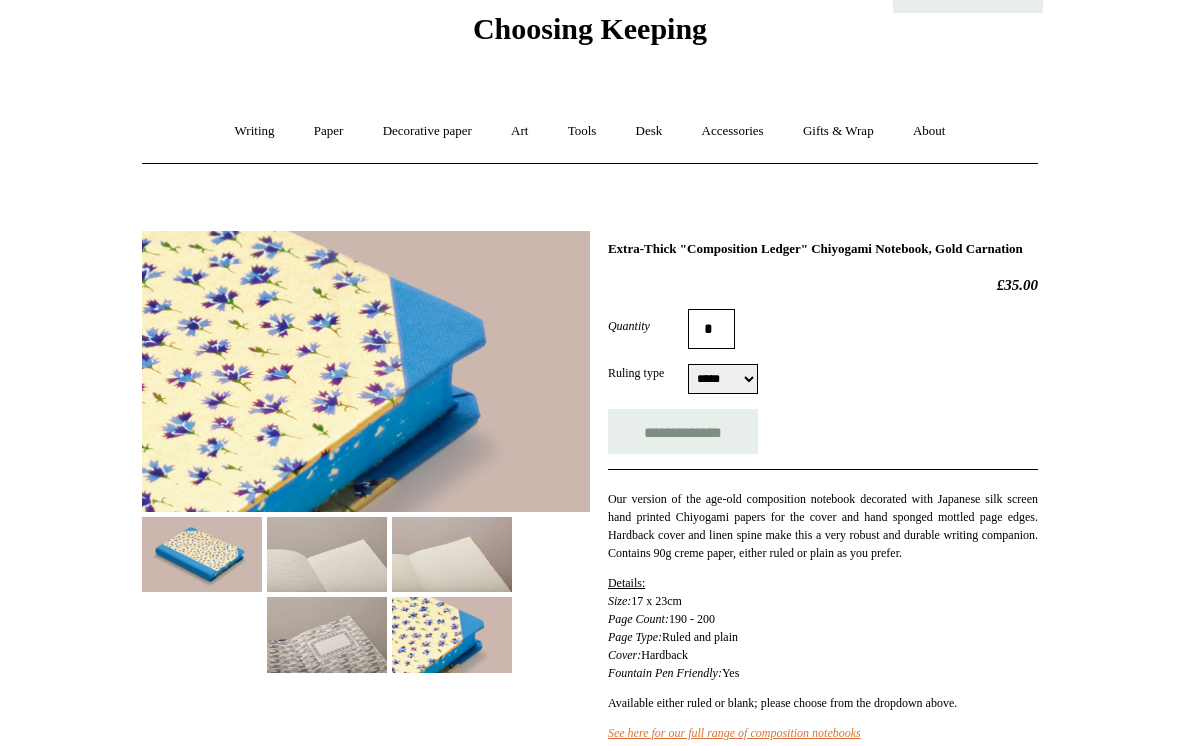 click at bounding box center (452, 554) 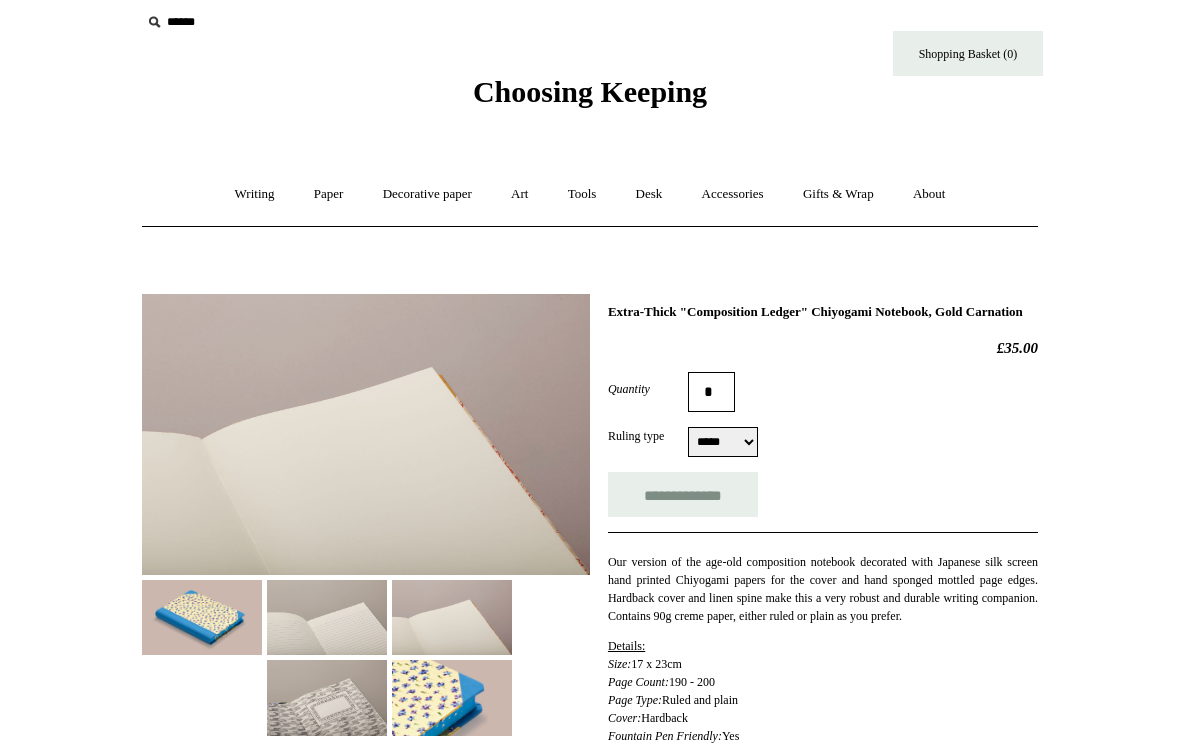scroll, scrollTop: 0, scrollLeft: 0, axis: both 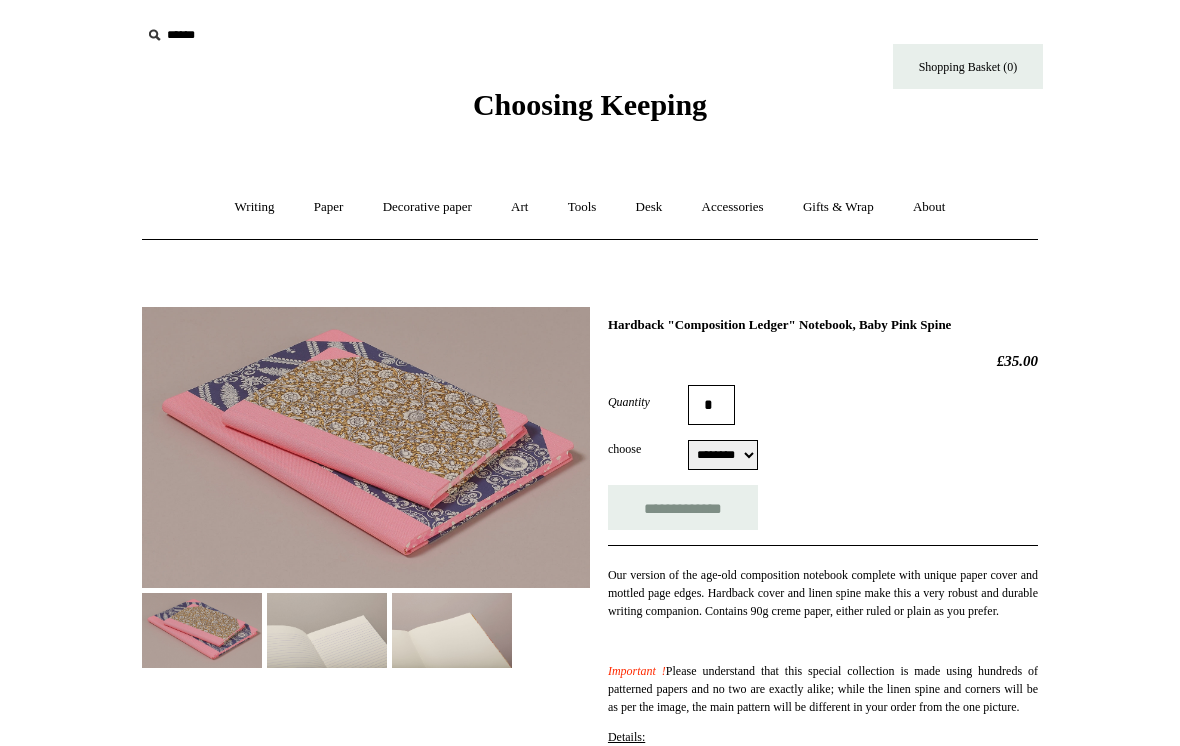 click at bounding box center [452, 630] 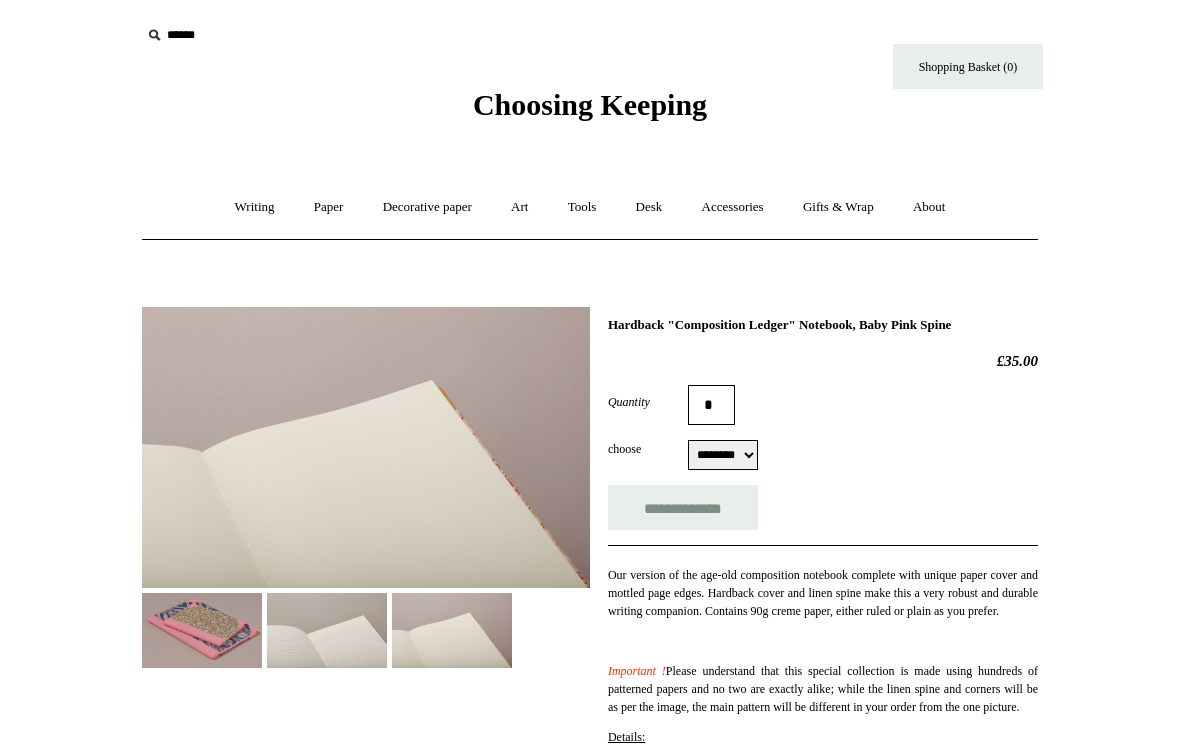 click at bounding box center [202, 630] 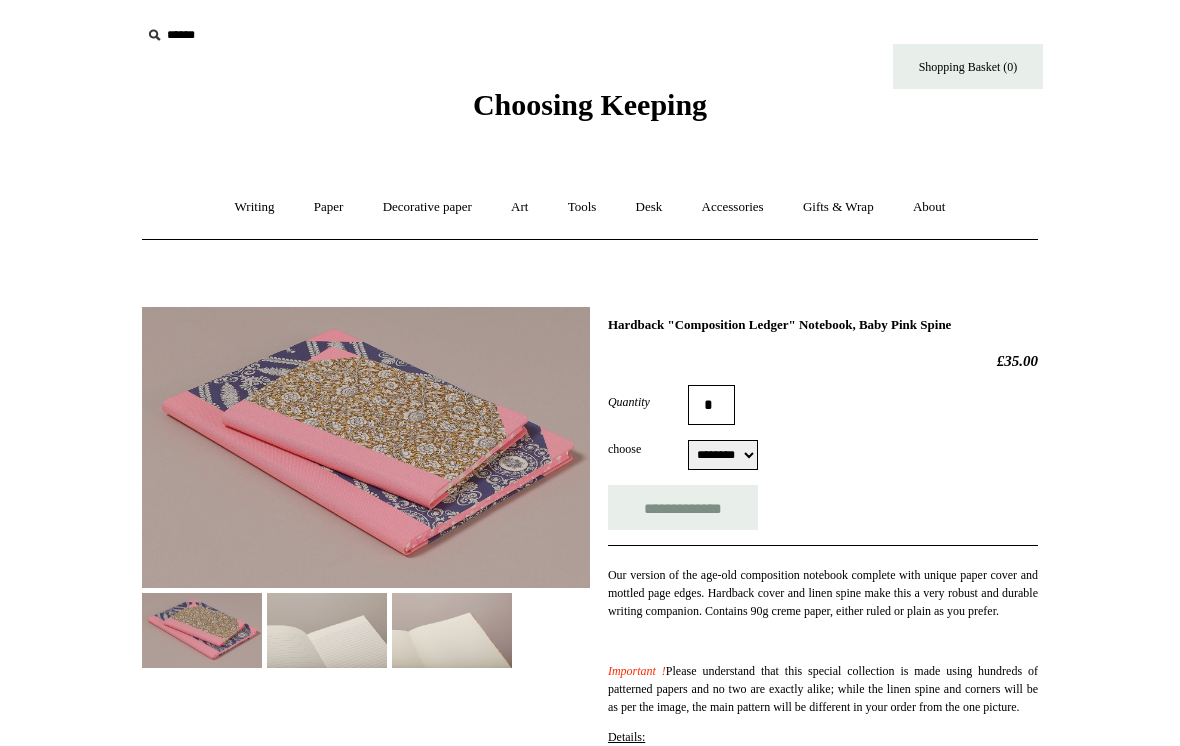 click at bounding box center (452, 630) 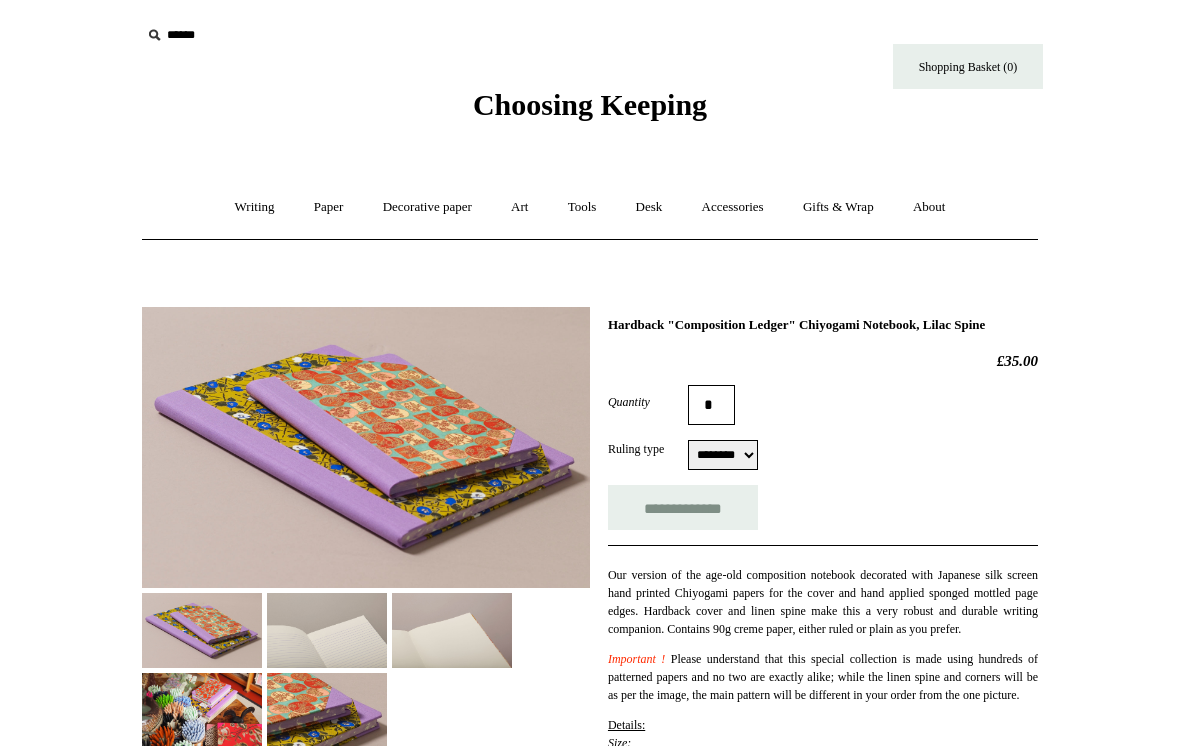 select on "********" 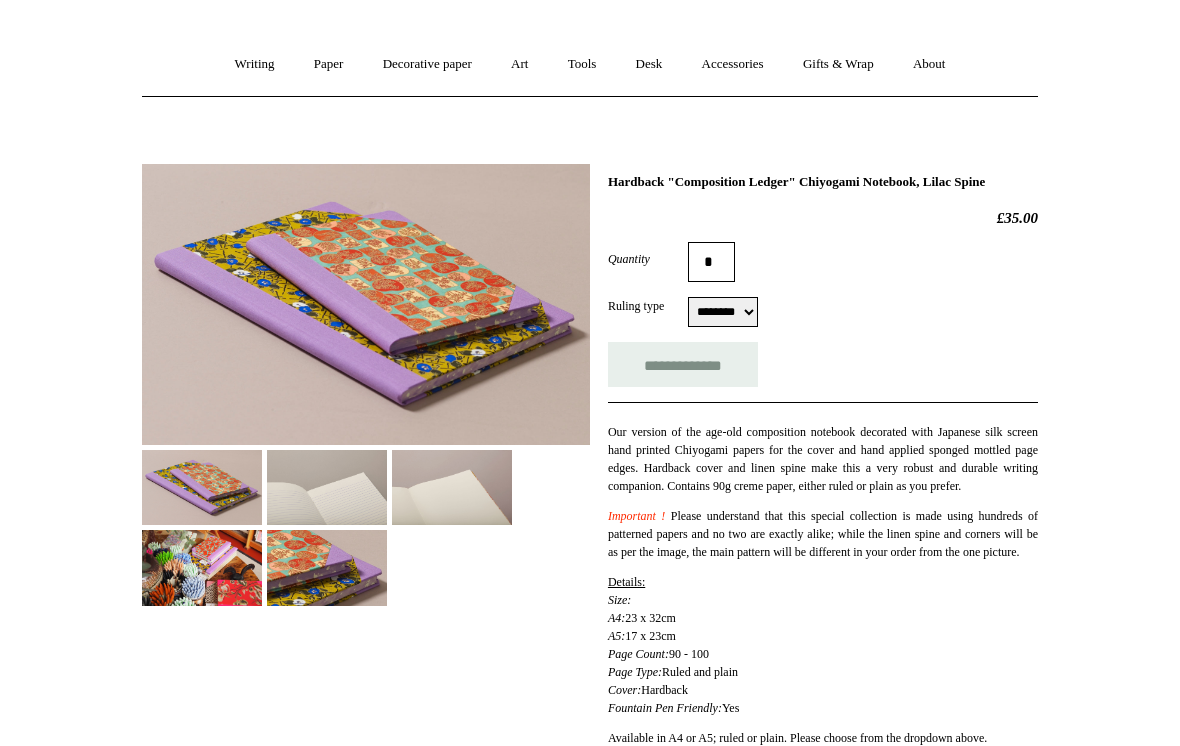 click at bounding box center [202, 568] 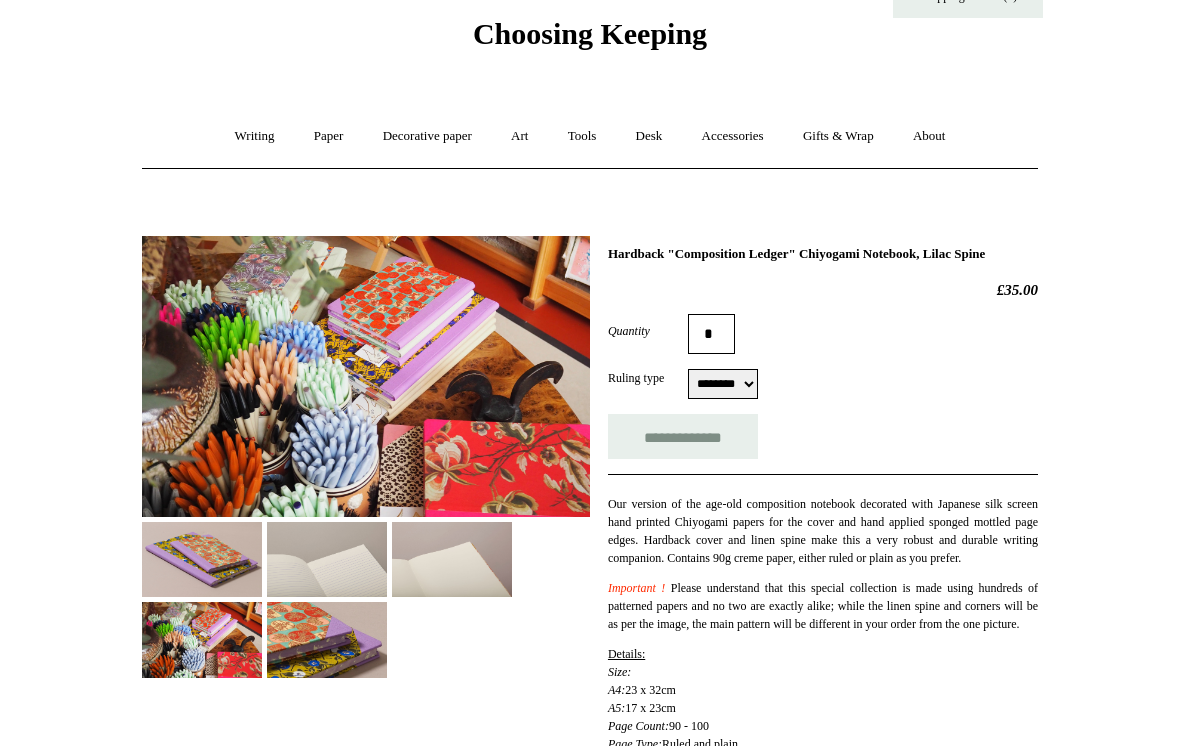scroll, scrollTop: 0, scrollLeft: 0, axis: both 